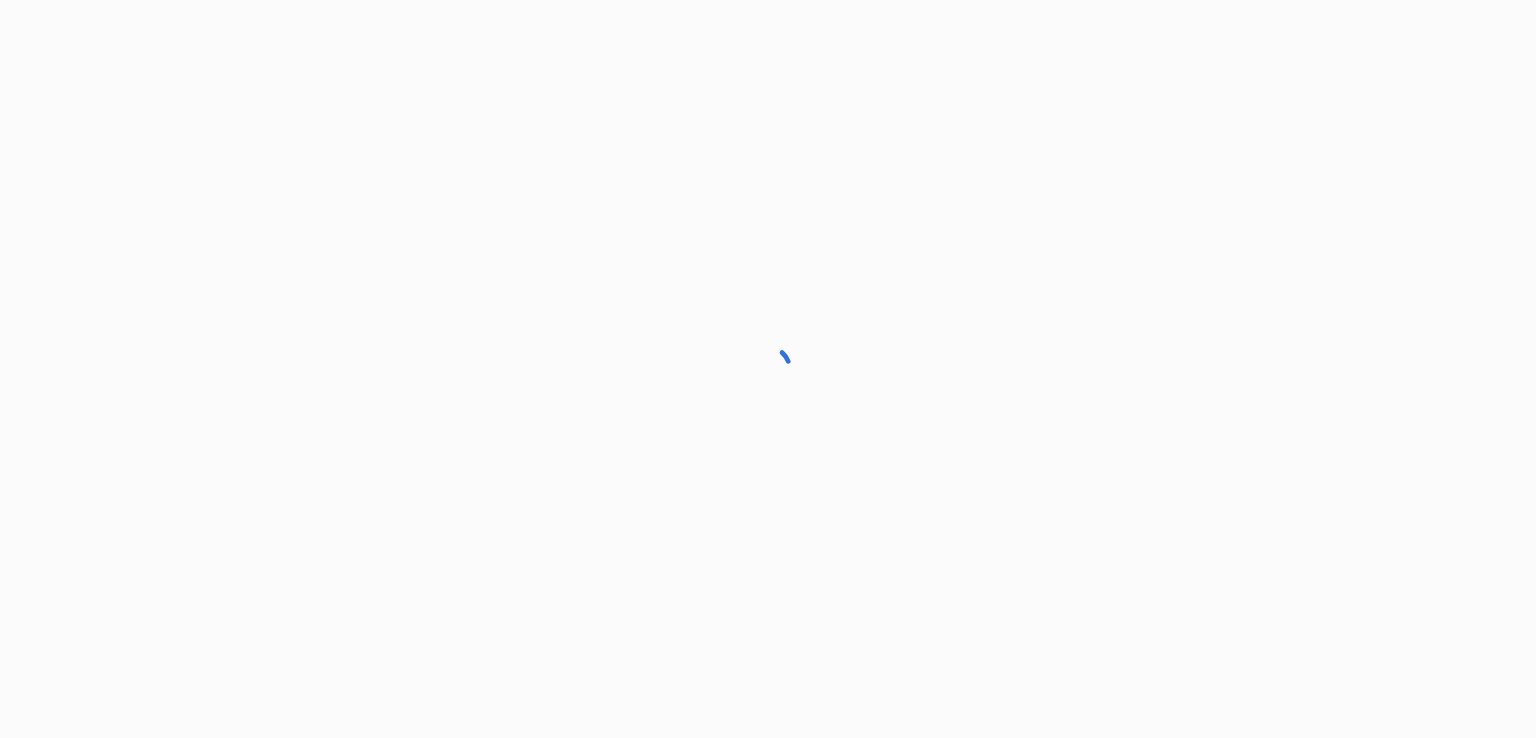 scroll, scrollTop: 0, scrollLeft: 0, axis: both 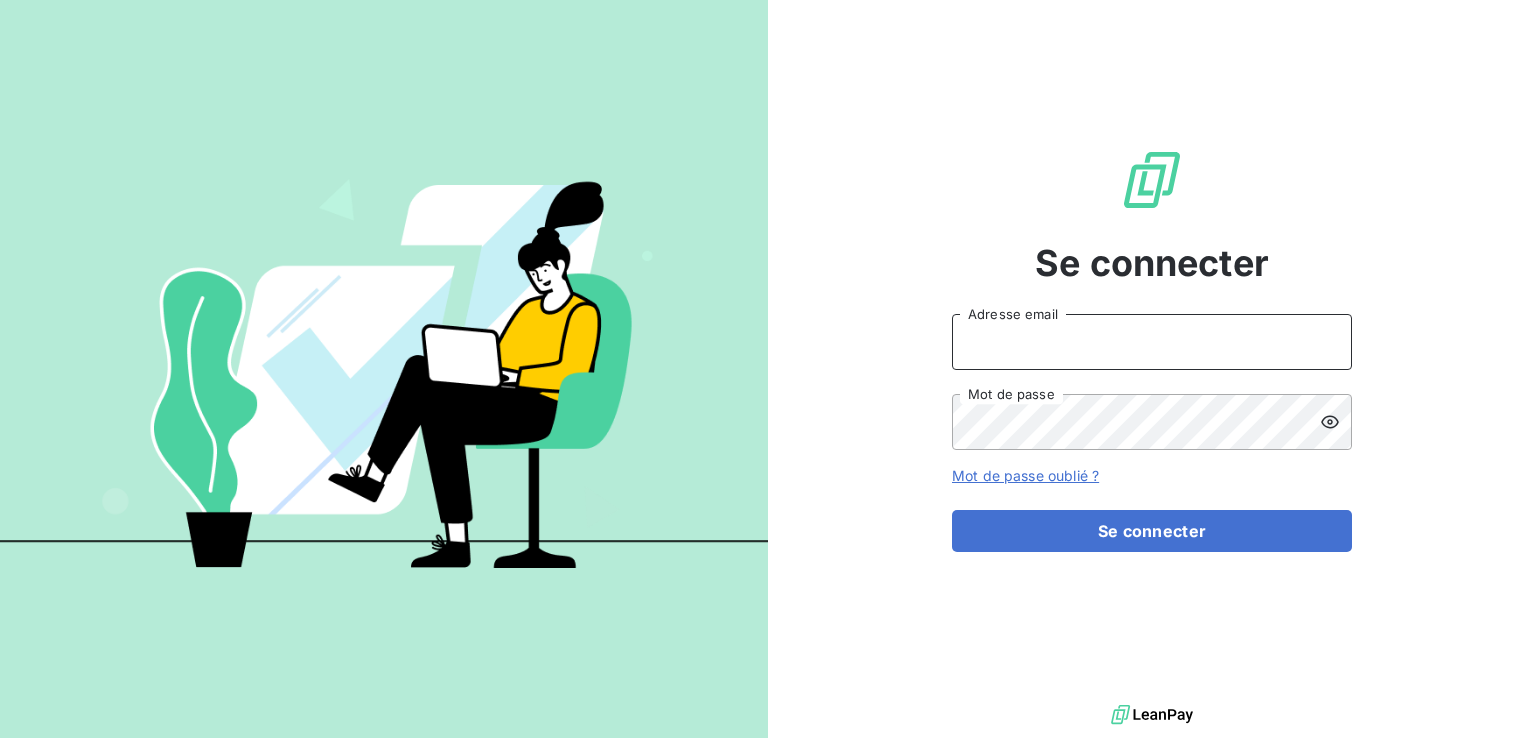 type on "[EMAIL_ADDRESS][DOMAIN_NAME]" 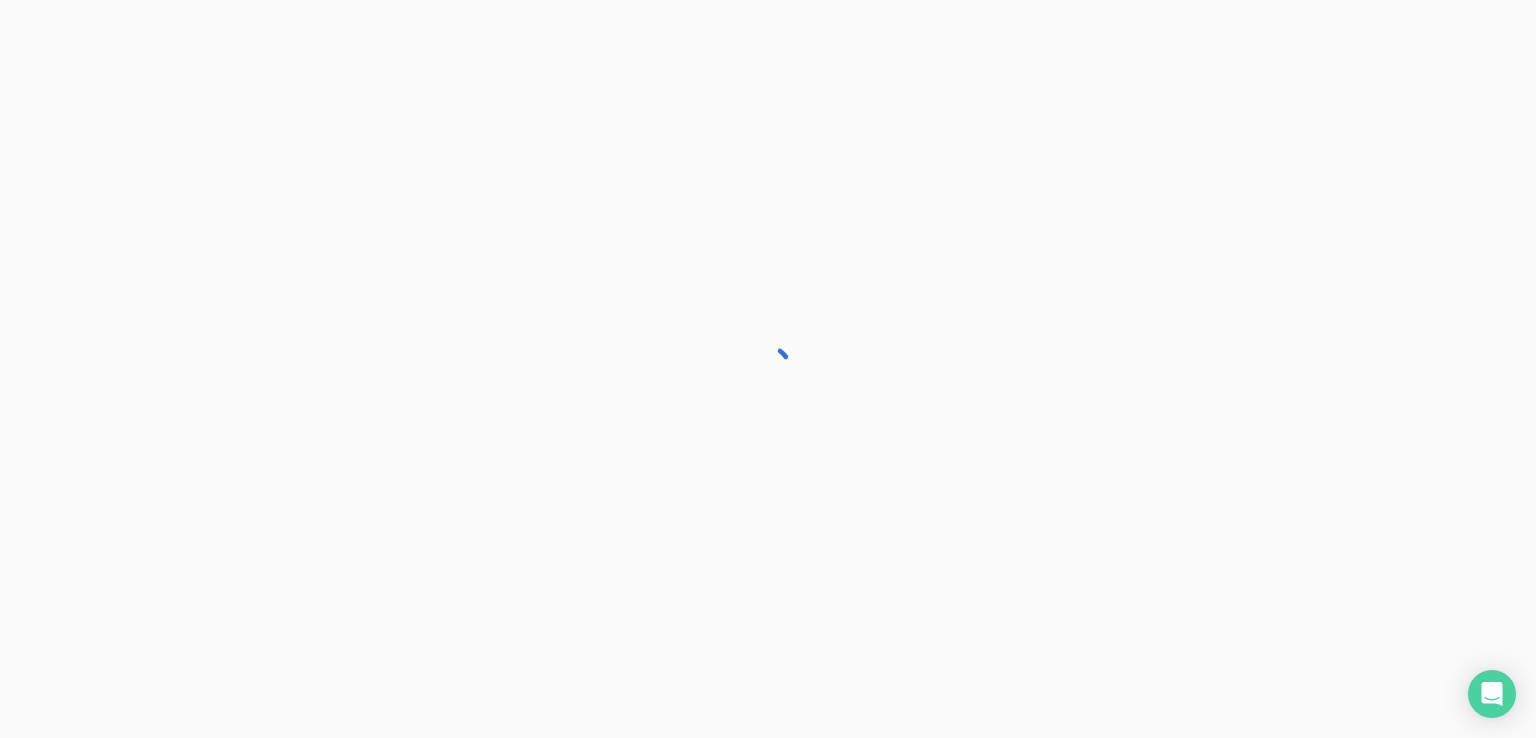 scroll, scrollTop: 0, scrollLeft: 0, axis: both 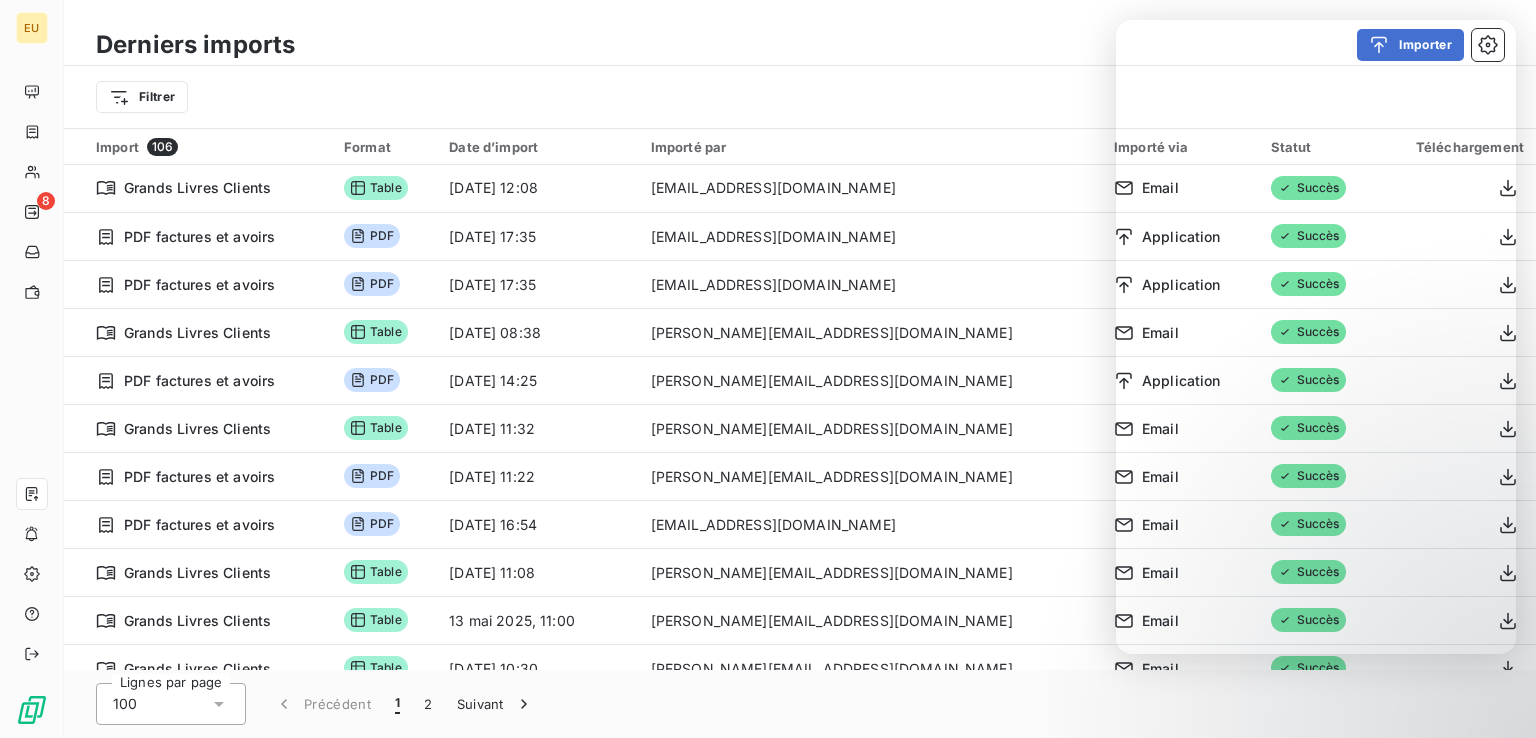 click on "Filtrer" at bounding box center [800, 97] 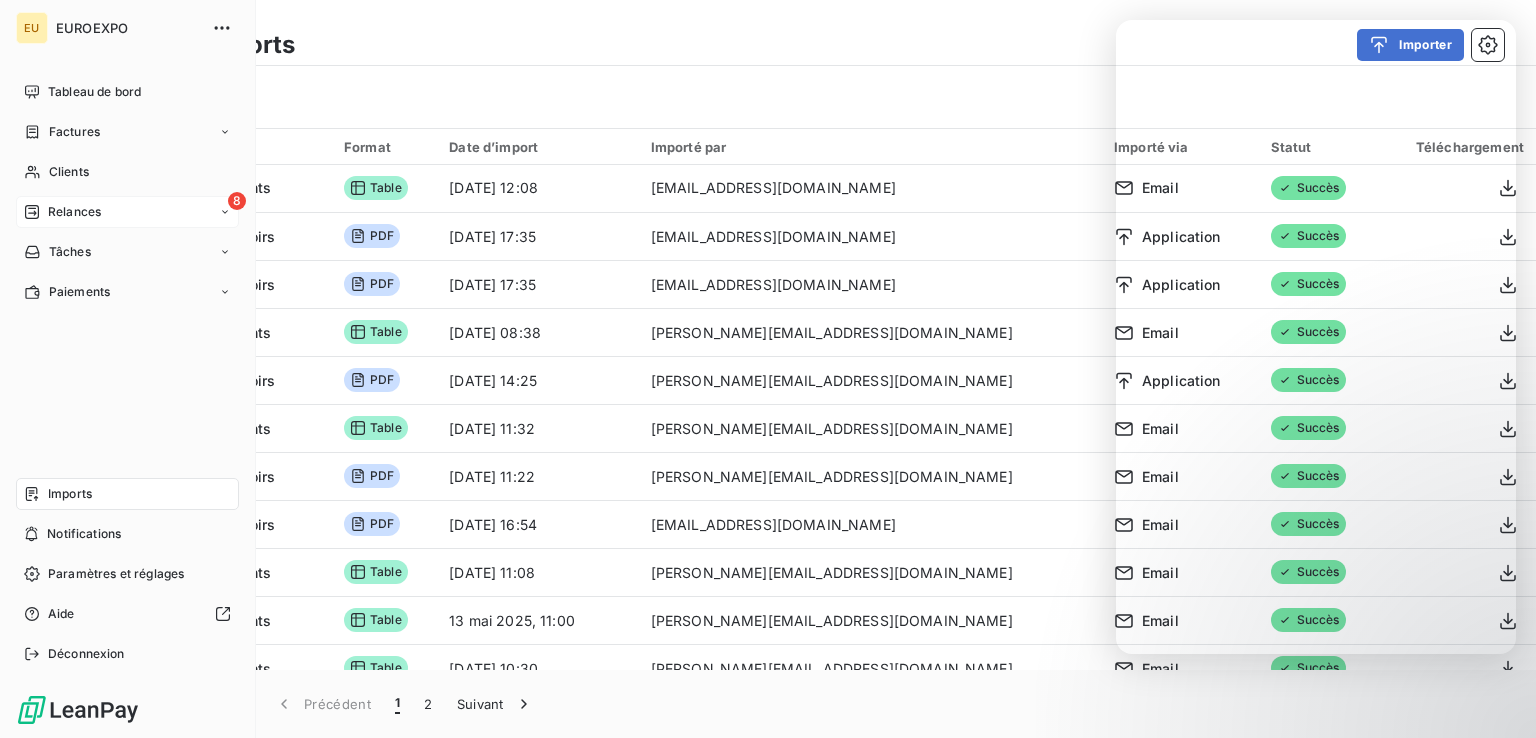 click 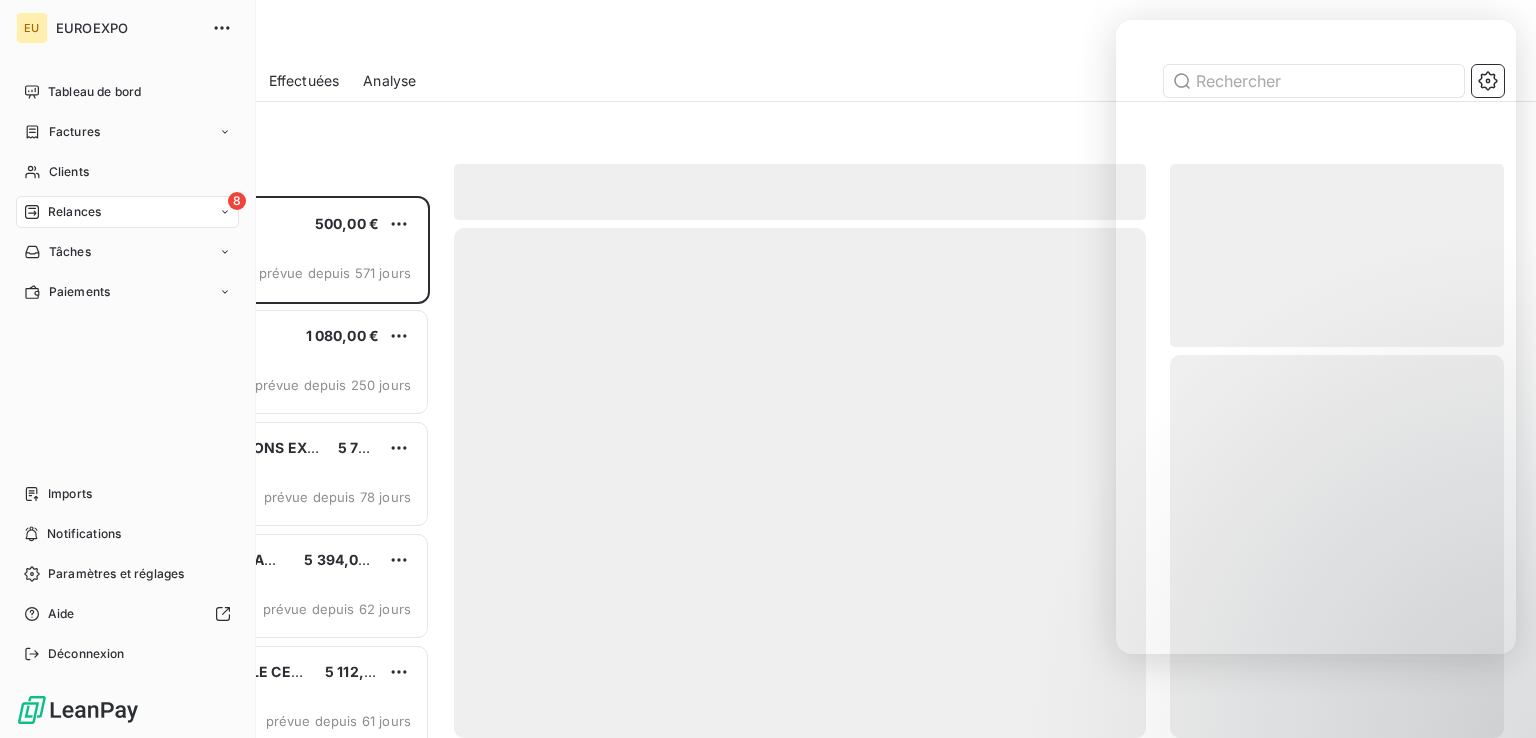 scroll, scrollTop: 18, scrollLeft: 17, axis: both 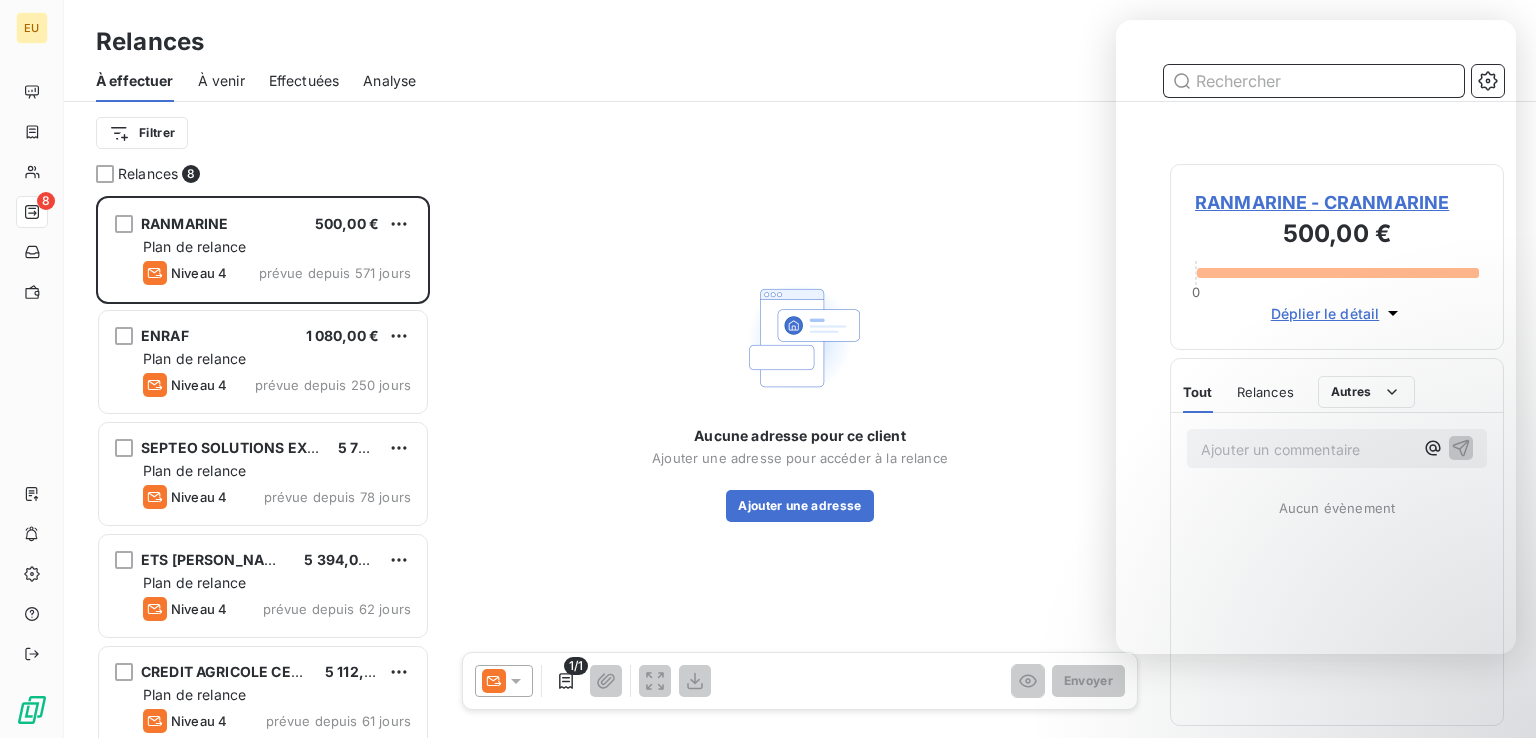 click on "À venir" at bounding box center [221, 81] 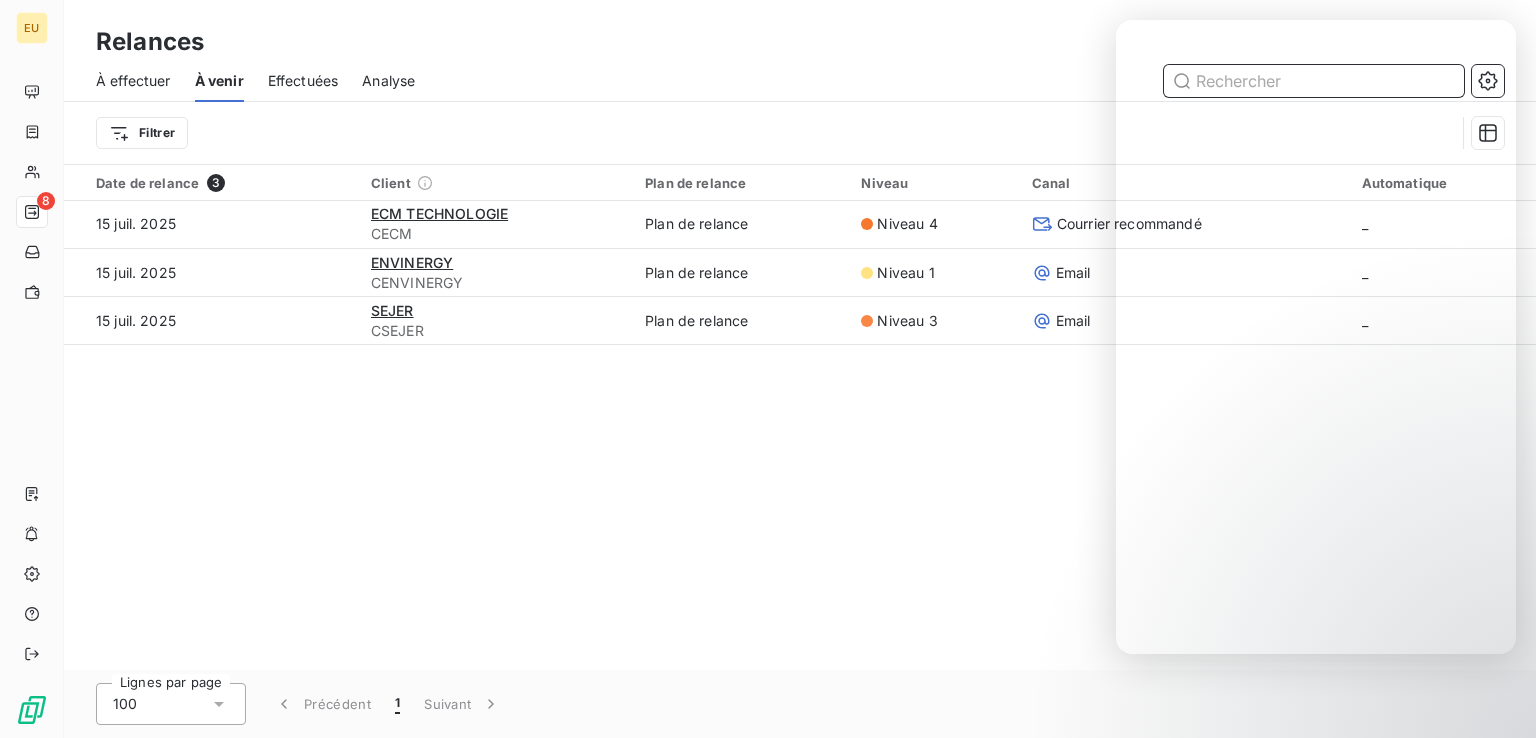 click on "Effectuées" at bounding box center [303, 81] 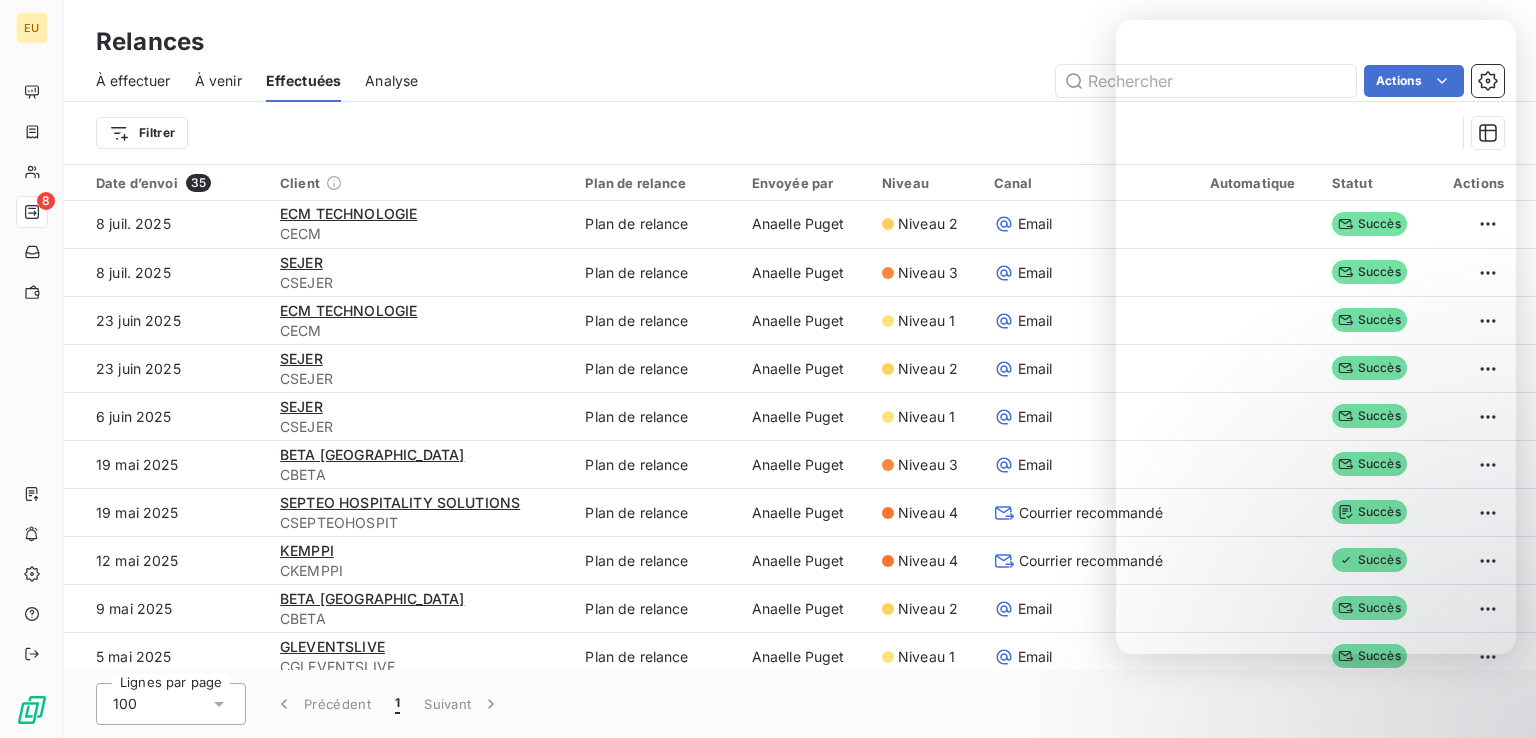 click on "À effectuer" at bounding box center [133, 81] 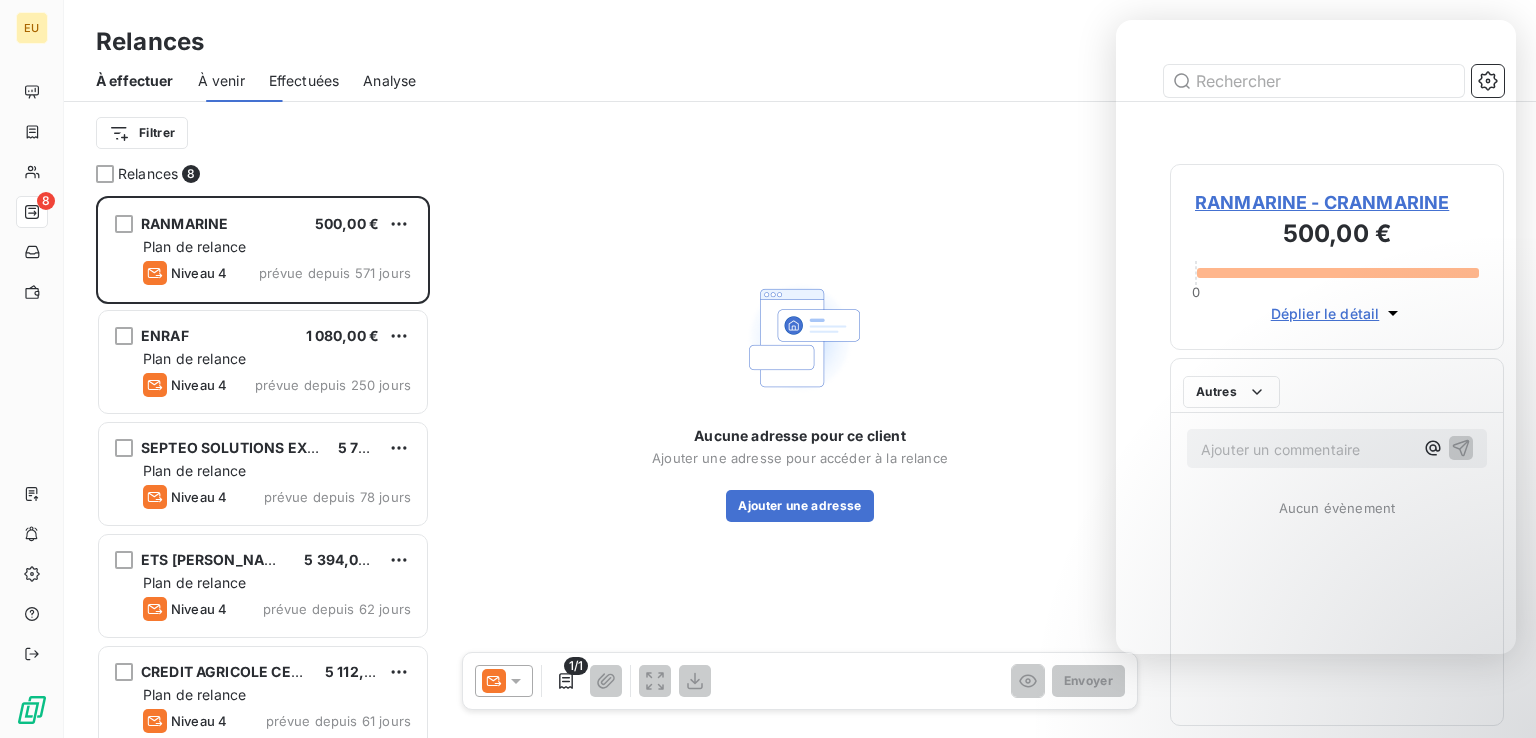 scroll, scrollTop: 18, scrollLeft: 17, axis: both 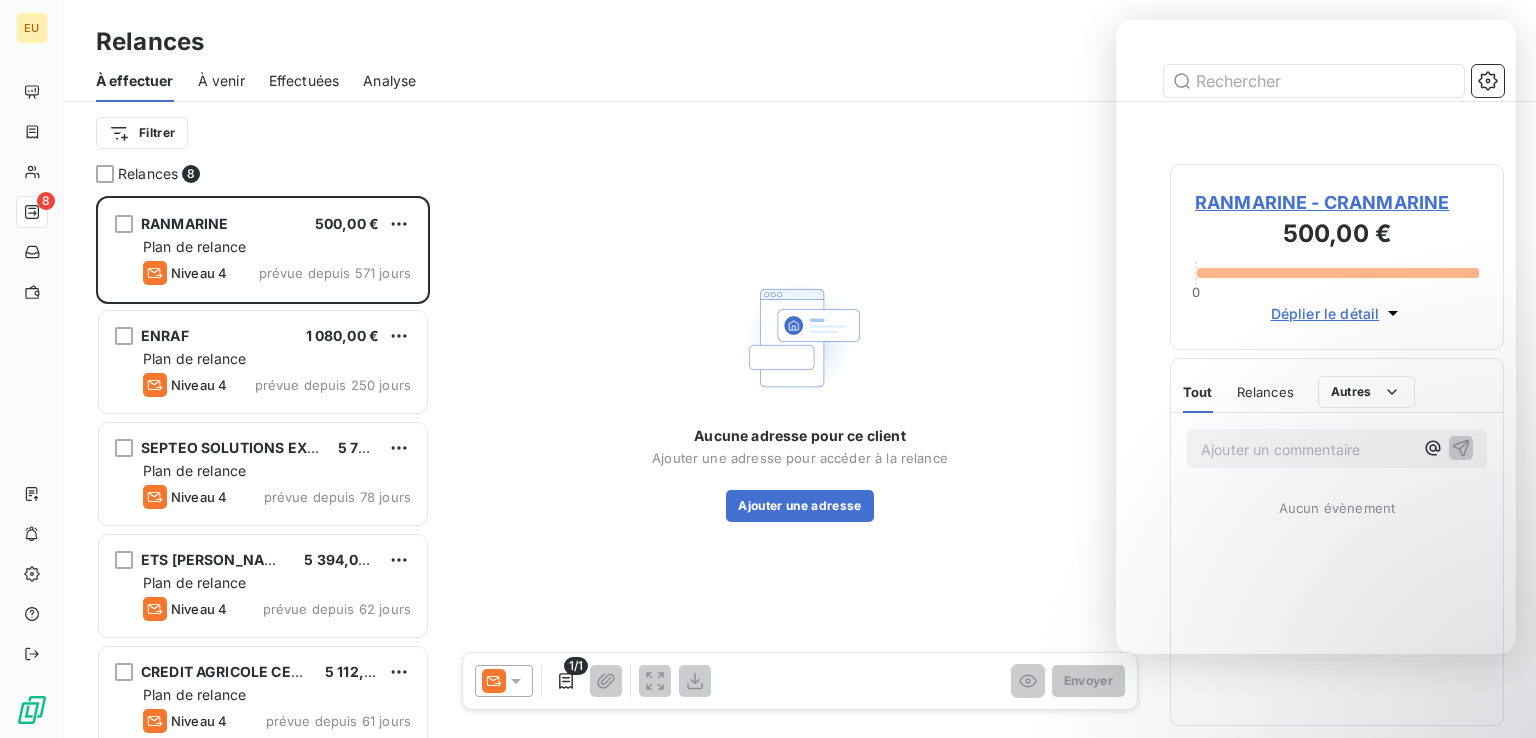 click on "À venir" at bounding box center (221, 81) 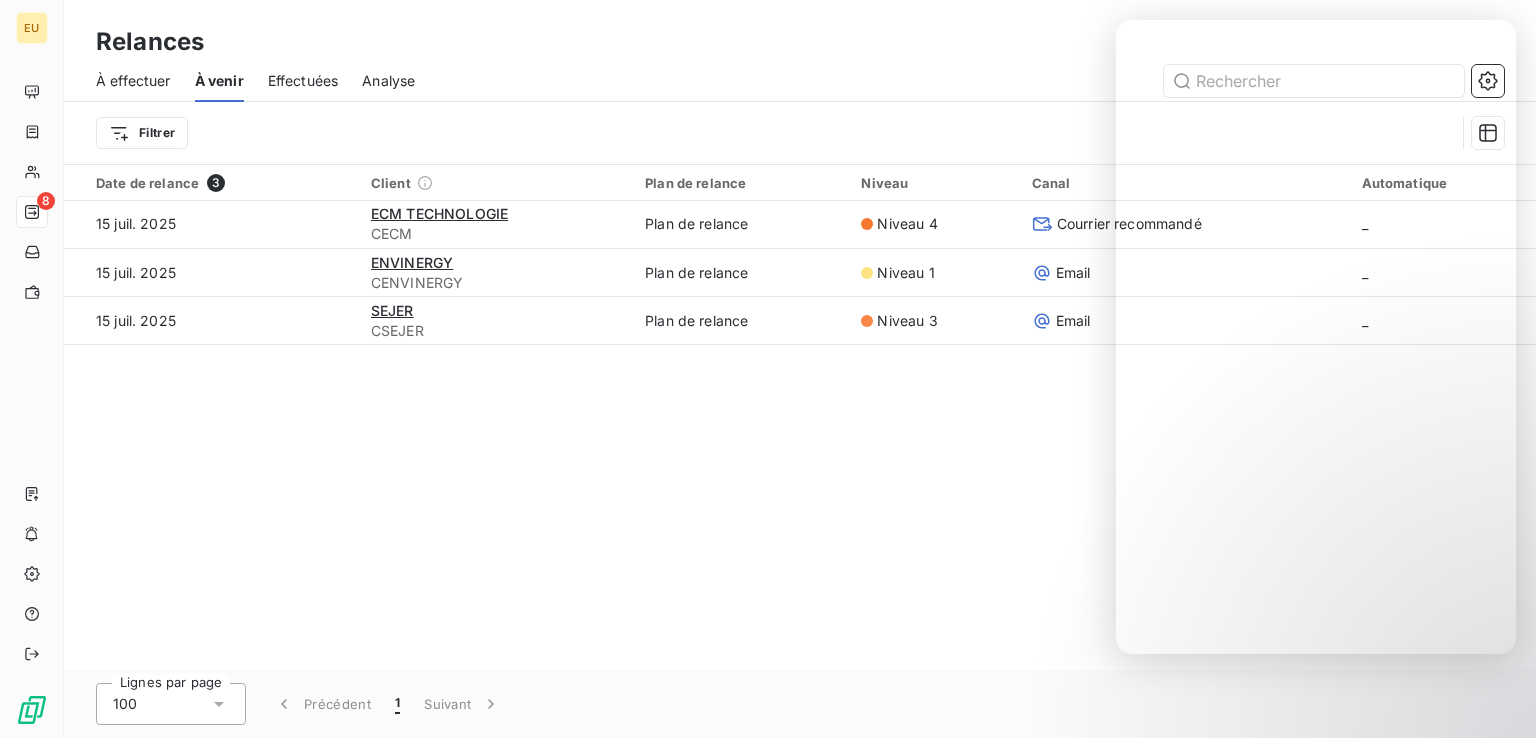 drag, startPoint x: 284, startPoint y: 80, endPoint x: 139, endPoint y: 86, distance: 145.12408 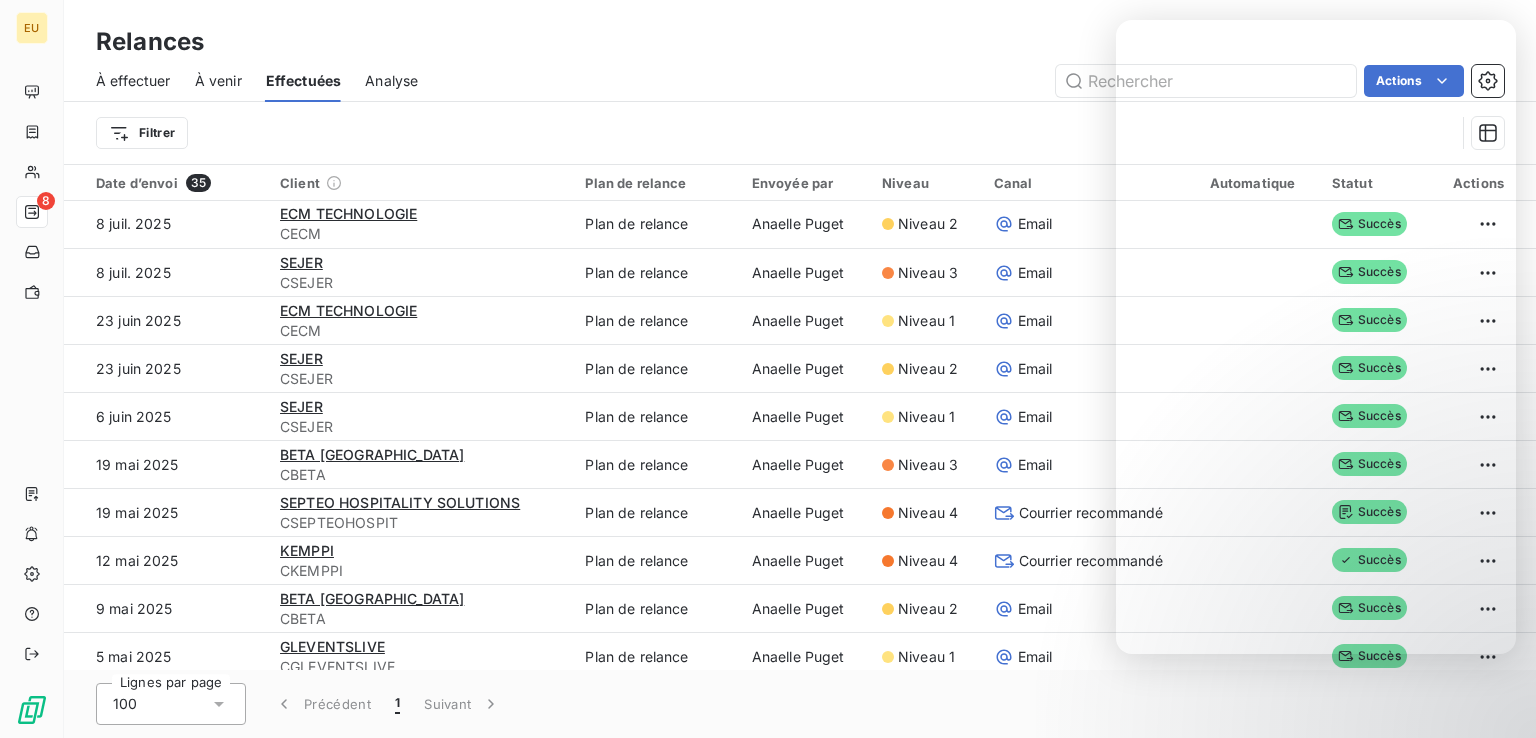 click on "À effectuer" at bounding box center (133, 81) 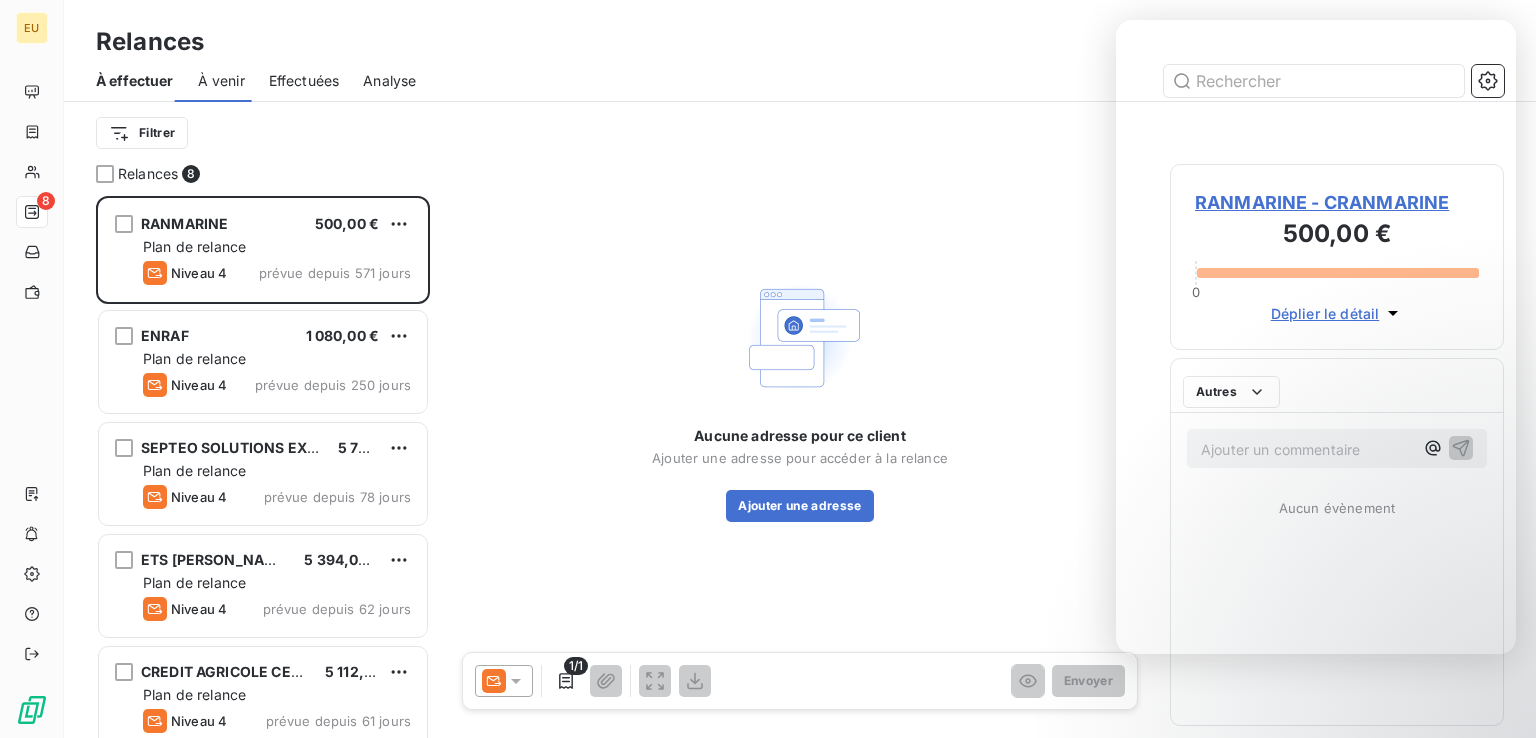 scroll, scrollTop: 18, scrollLeft: 17, axis: both 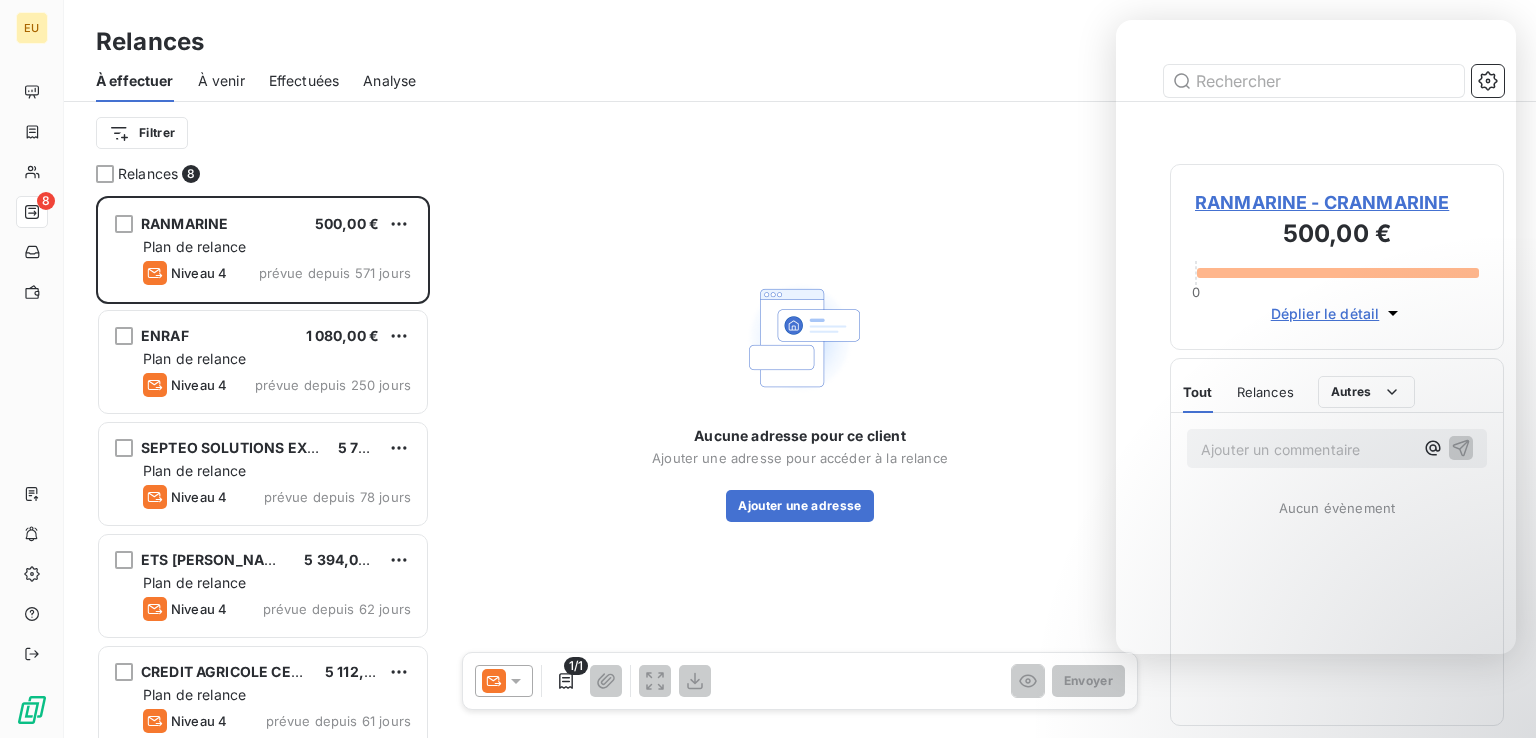 click on "À venir" at bounding box center (221, 81) 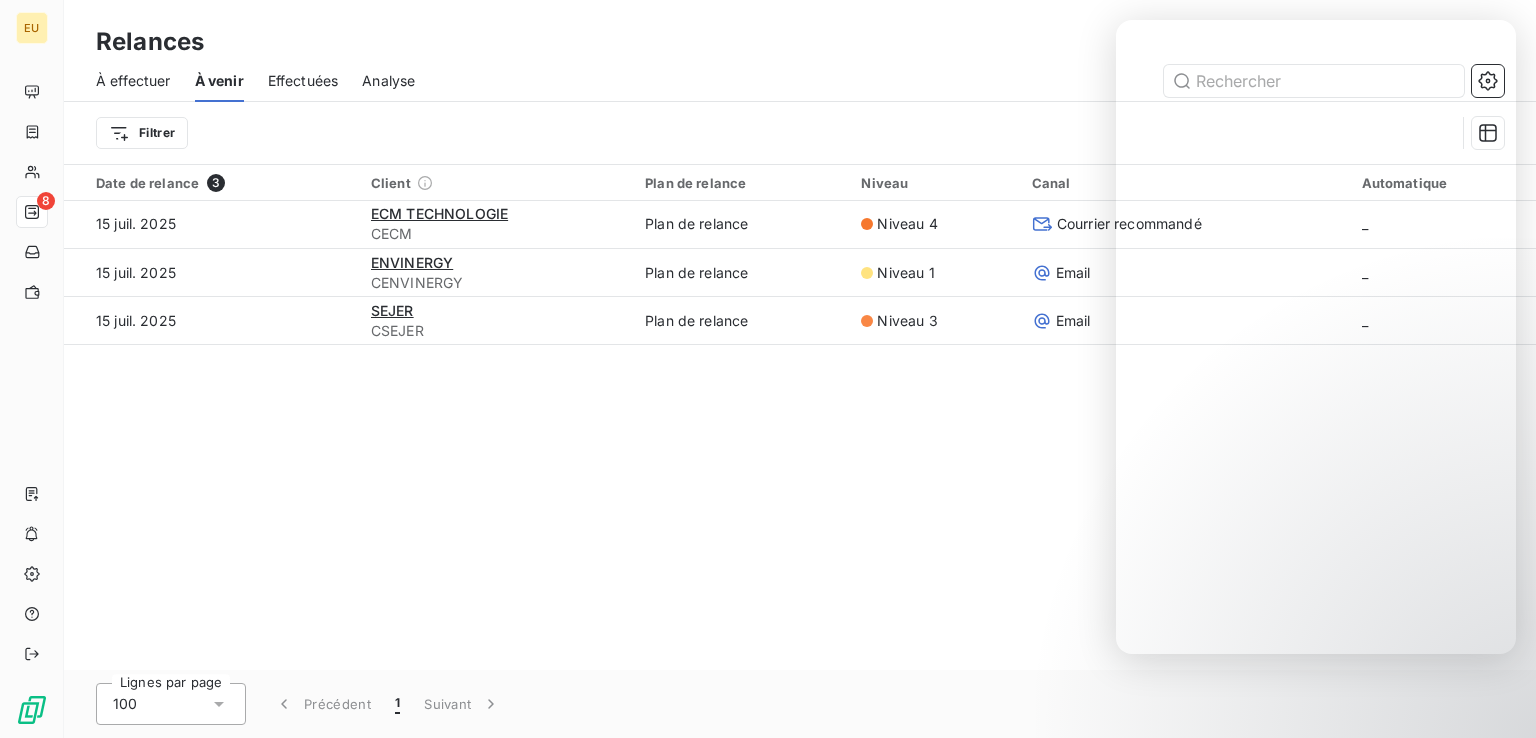 click on "Effectuées" at bounding box center [303, 81] 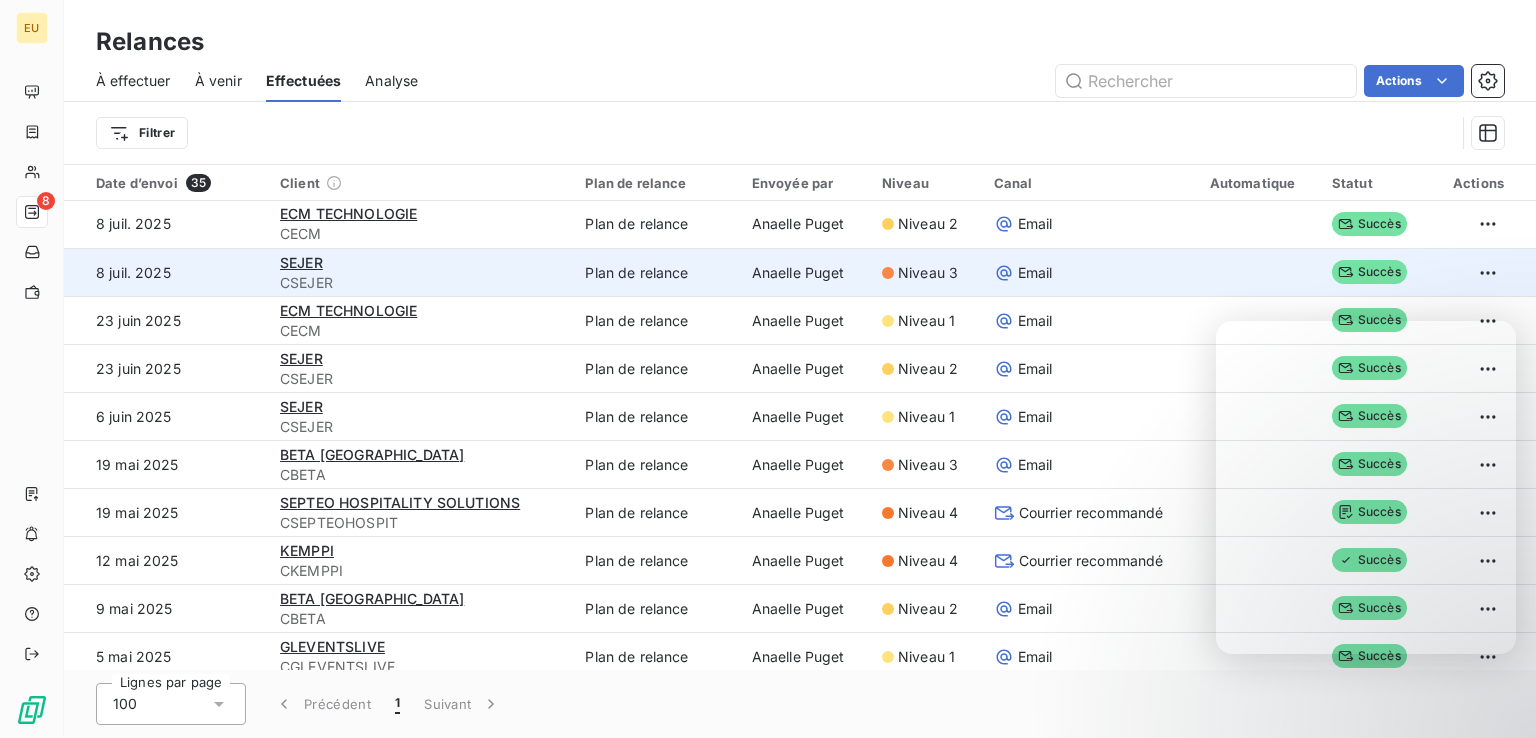 click on "CSEJER" at bounding box center [420, 283] 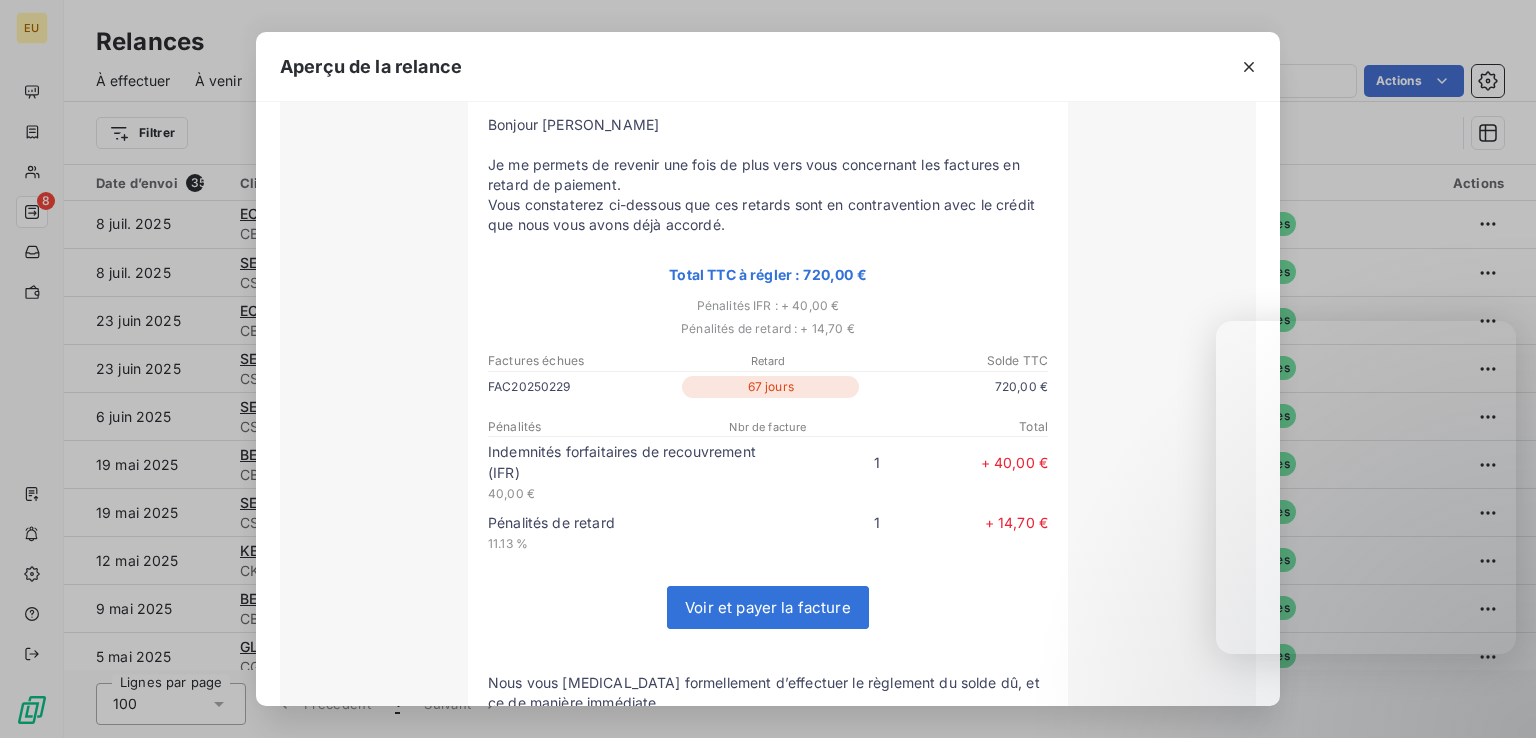 scroll, scrollTop: 400, scrollLeft: 0, axis: vertical 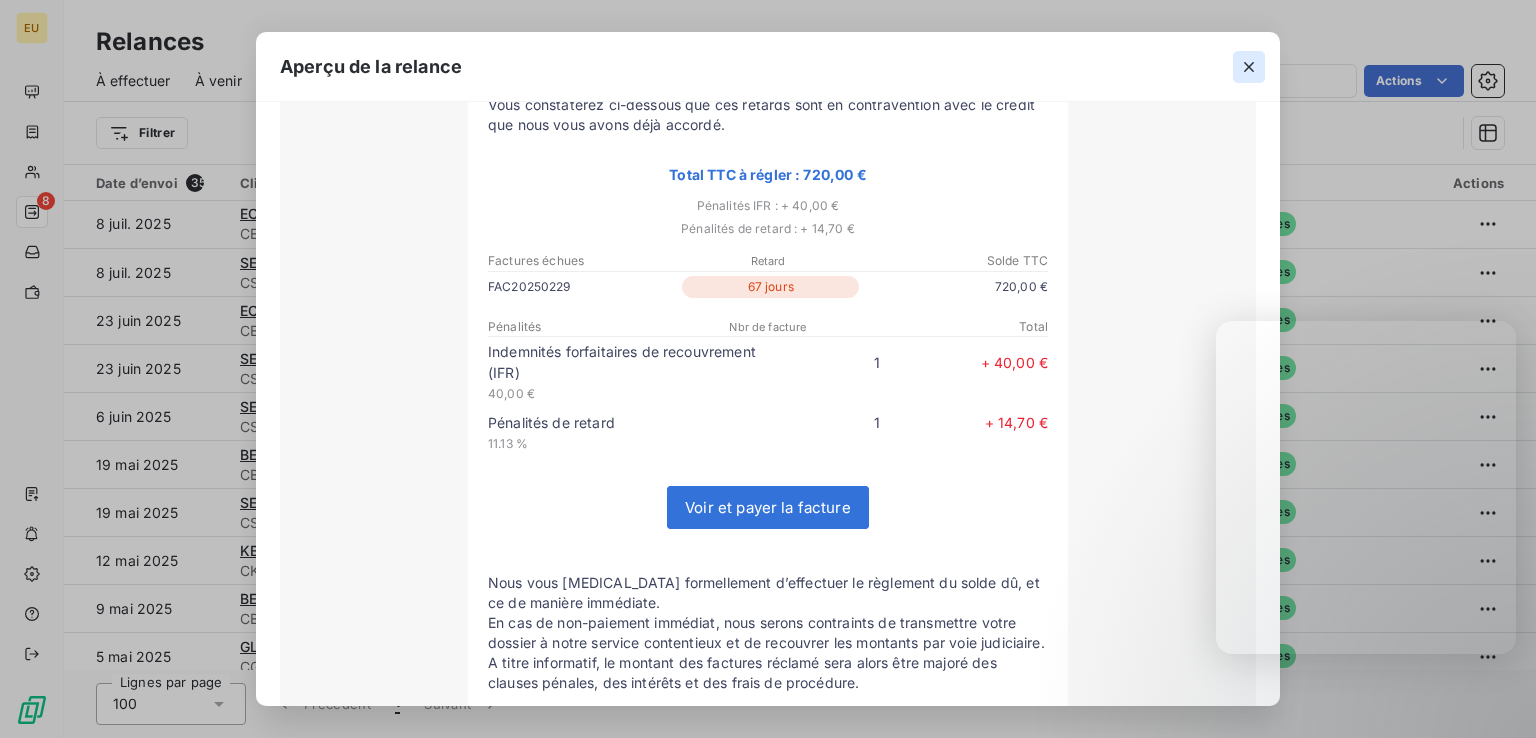 click at bounding box center (1249, 67) 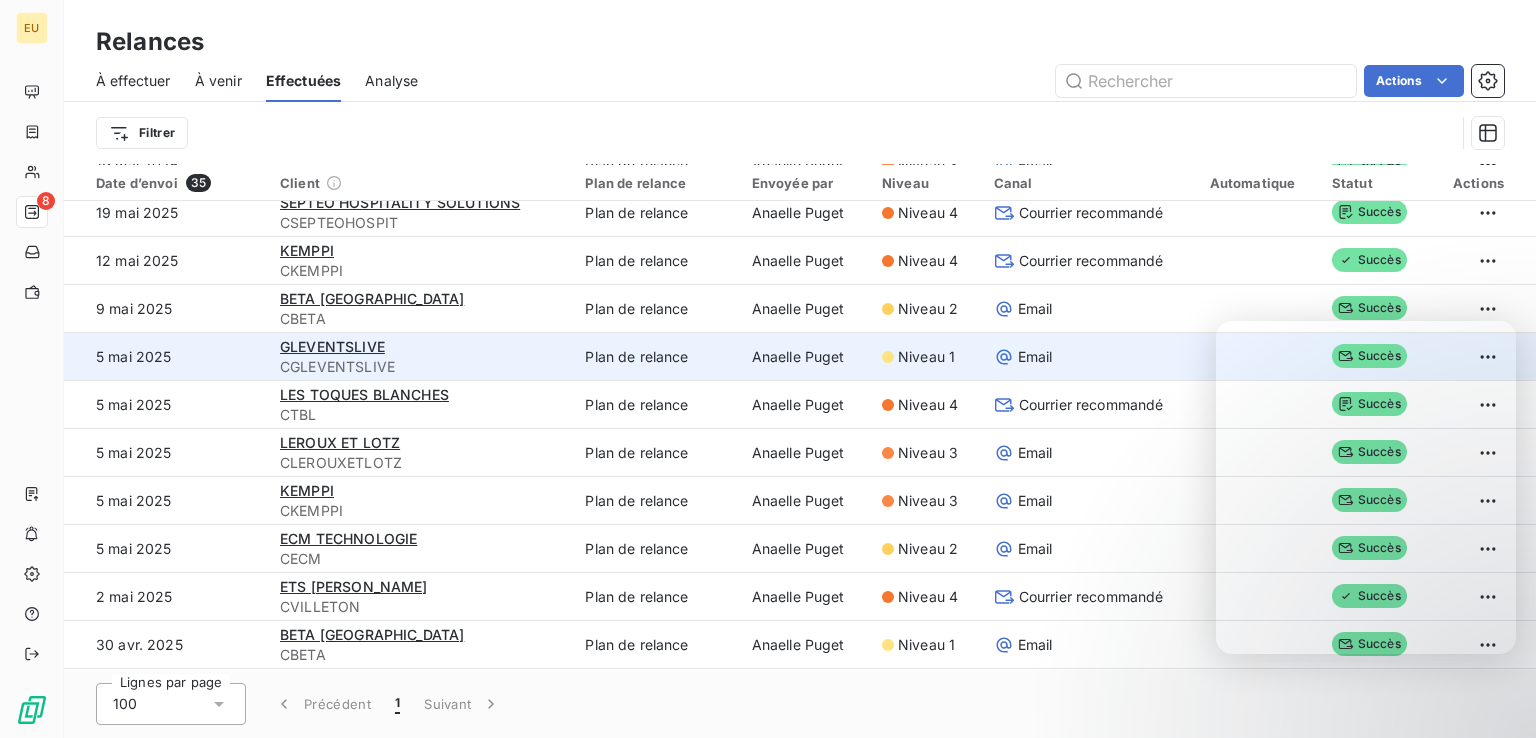 scroll, scrollTop: 400, scrollLeft: 0, axis: vertical 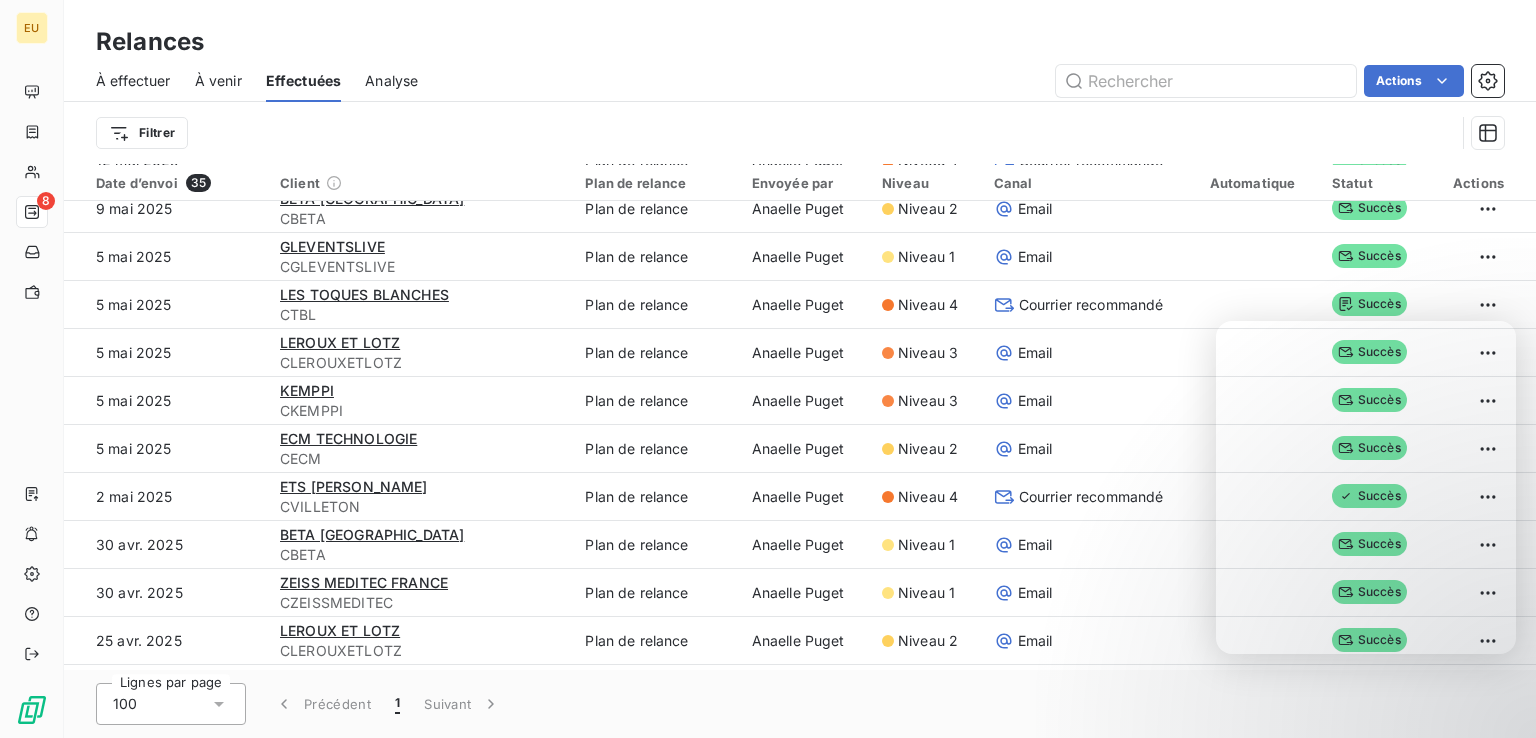 click on "À effectuer" at bounding box center [133, 81] 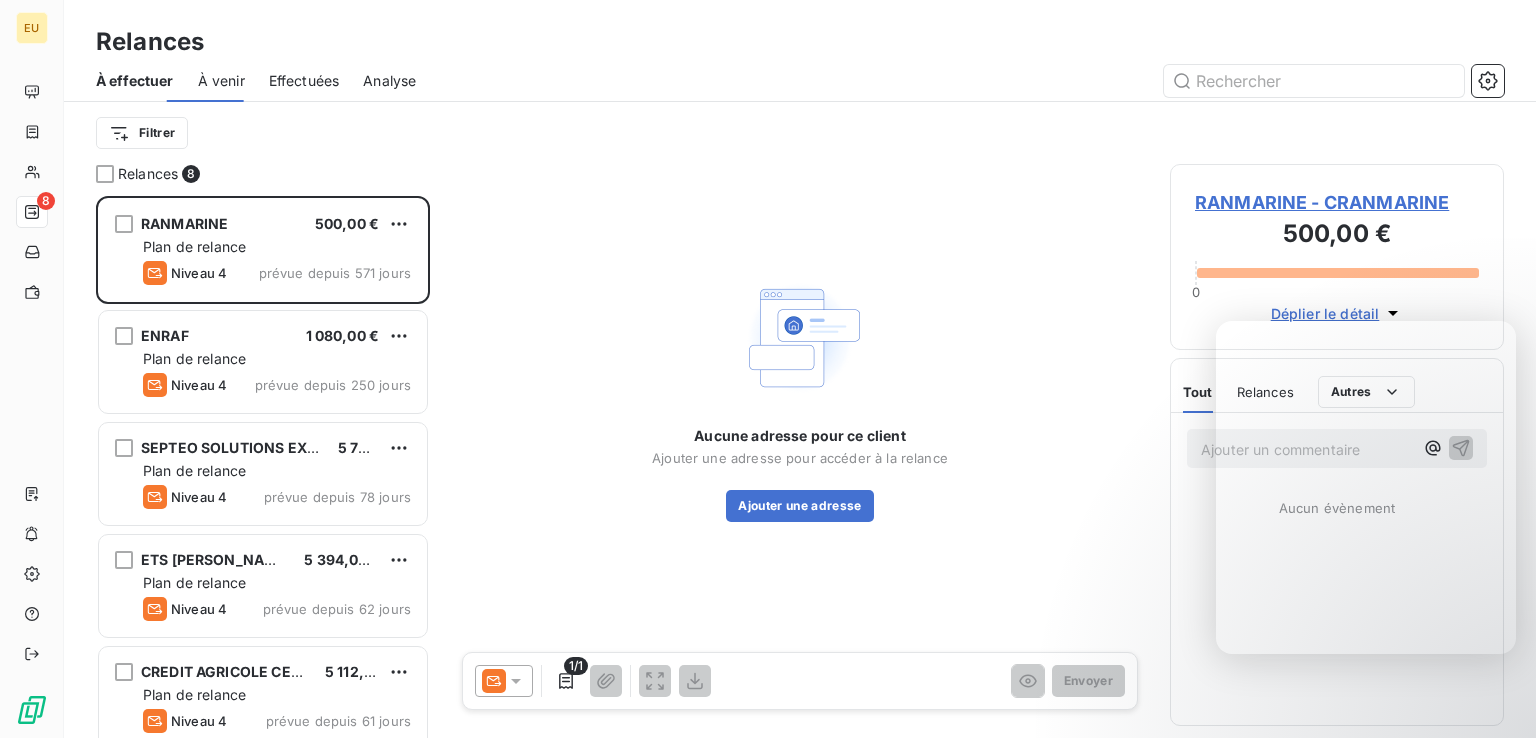 scroll, scrollTop: 18, scrollLeft: 17, axis: both 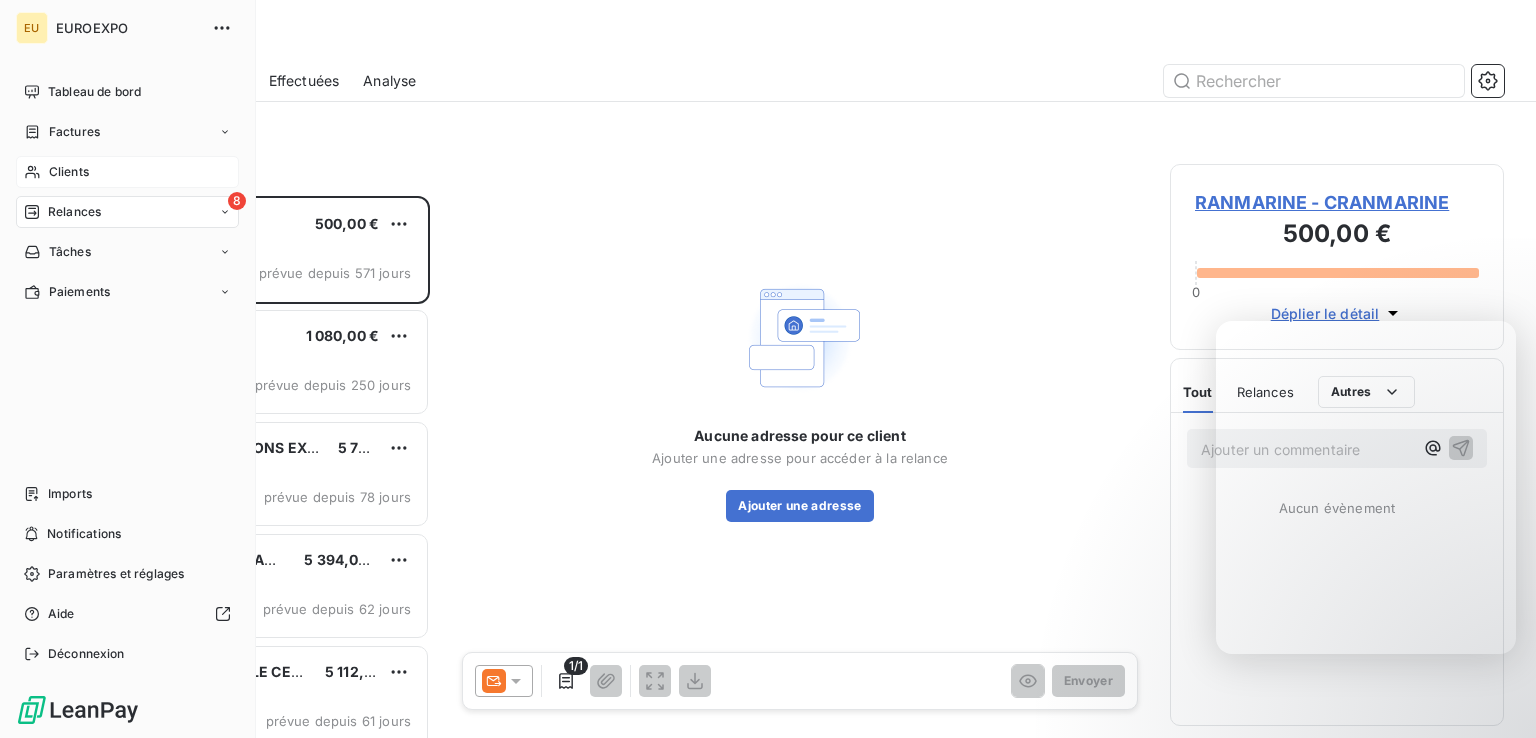 click on "Clients" at bounding box center [69, 172] 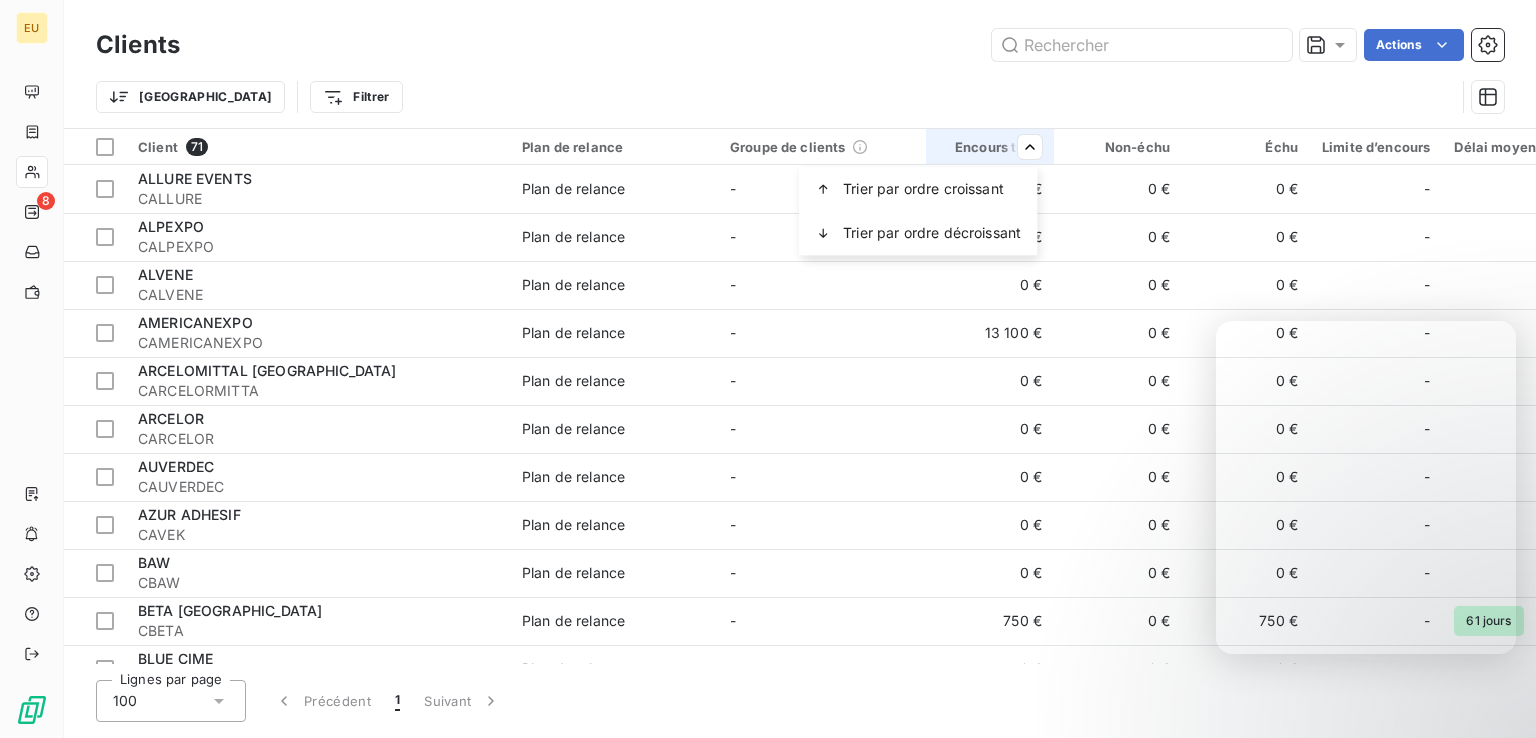 click on "EU 8 Clients Actions Trier Filtrer Client 71 Plan de relance Groupe de clients Encours total Non-échu Échu Limite d’encours Délai moyen de paiement Famille de client ALLURE EVENTS CALLURE Plan de relance - 0 € 0 € 0 € - - ALPEXPO CALPEXPO Plan de relance - 0 € 0 € 0 € - - ALVENE CALVENE Plan de relance - 0 € 0 € 0 € - - AMERICANEXPO CAMERICANEXPO Plan de relance - 13 100 € 0 € 0 € - - ARCELOMITTAL BOURG-EN-BRESSE CARCELORMITTA Plan de relance - 0 € 0 € 0 € - - ARCELOR CARCELOR Plan de relance - 0 € 0 € 0 € - - AUVERDEC CAUVERDEC Plan de relance - 0 € 0 € 0 € - - AZUR ADHESIF CAVEK Plan de relance - 0 € 0 € 0 € - - BAW CBAW Plan de relance - 0 € 0 € 0 € - - BETA FRANCE CBETA Plan de relance - 750 € 0 € 750 € - 61 jours - BLUE CIME CBLUECIME Plan de relance - 0 € 0 € 0 € - - CCMFI CCCMFI Plan de relance - 0 € 0 € 0 € - - CHINESE CCHINESE Plan de relance - 0 € 0 € 0 € - - -" at bounding box center (768, 369) 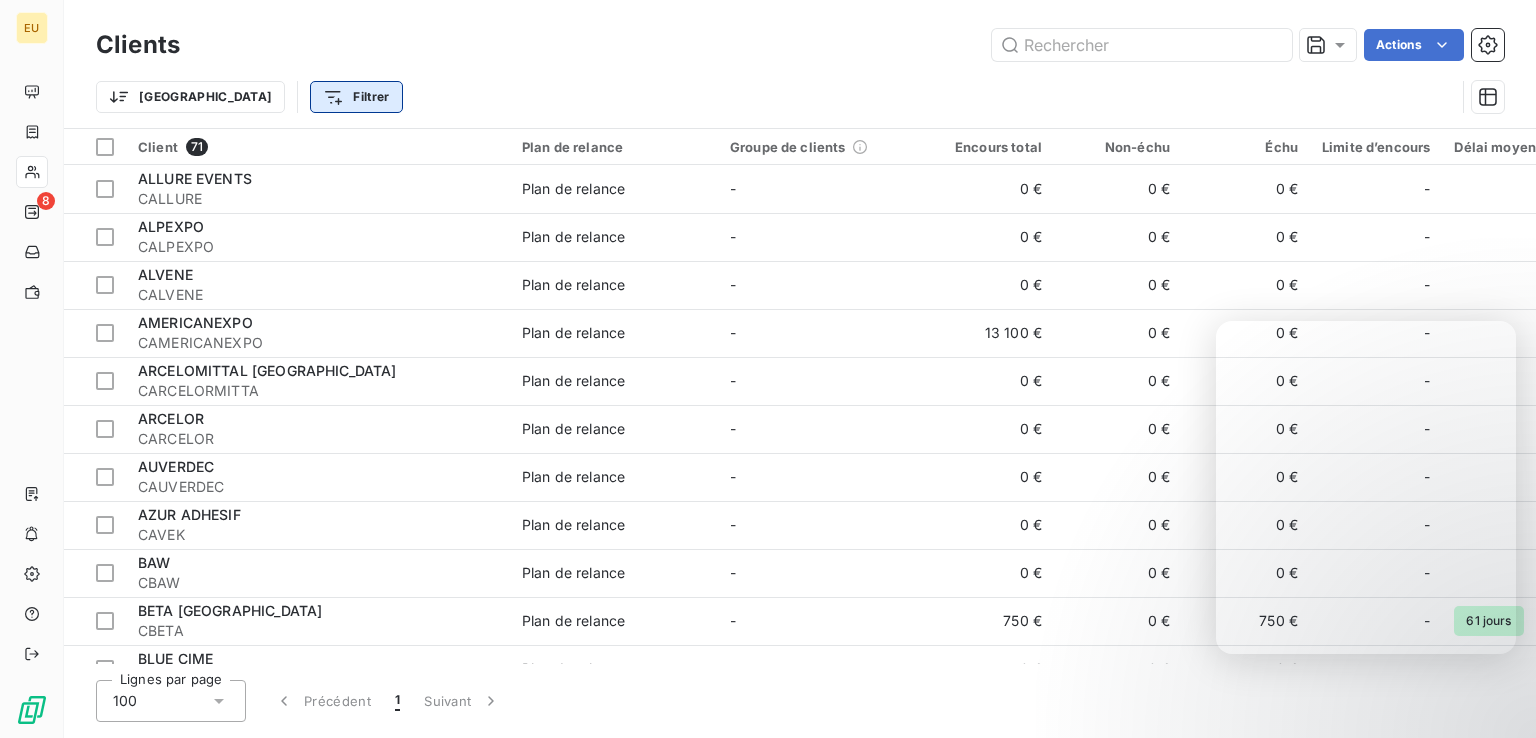 click on "EU 8 Clients Actions Trier Filtrer Client 71 Plan de relance Groupe de clients Encours total Non-échu Échu Limite d’encours Délai moyen de paiement Famille de client ALLURE EVENTS CALLURE Plan de relance - 0 € 0 € 0 € - - ALPEXPO CALPEXPO Plan de relance - 0 € 0 € 0 € - - ALVENE CALVENE Plan de relance - 0 € 0 € 0 € - - AMERICANEXPO CAMERICANEXPO Plan de relance - 13 100 € 0 € 0 € - - ARCELOMITTAL BOURG-EN-BRESSE CARCELORMITTA Plan de relance - 0 € 0 € 0 € - - ARCELOR CARCELOR Plan de relance - 0 € 0 € 0 € - - AUVERDEC CAUVERDEC Plan de relance - 0 € 0 € 0 € - - AZUR ADHESIF CAVEK Plan de relance - 0 € 0 € 0 € - - BAW CBAW Plan de relance - 0 € 0 € 0 € - - BETA FRANCE CBETA Plan de relance - 750 € 0 € 750 € - 61 jours - BLUE CIME CBLUECIME Plan de relance - 0 € 0 € 0 € - - CCMFI CCCMFI Plan de relance - 0 € 0 € 0 € - - CHINESE CCHINESE Plan de relance - 0 € 0 € 0 € - - -" at bounding box center (768, 369) 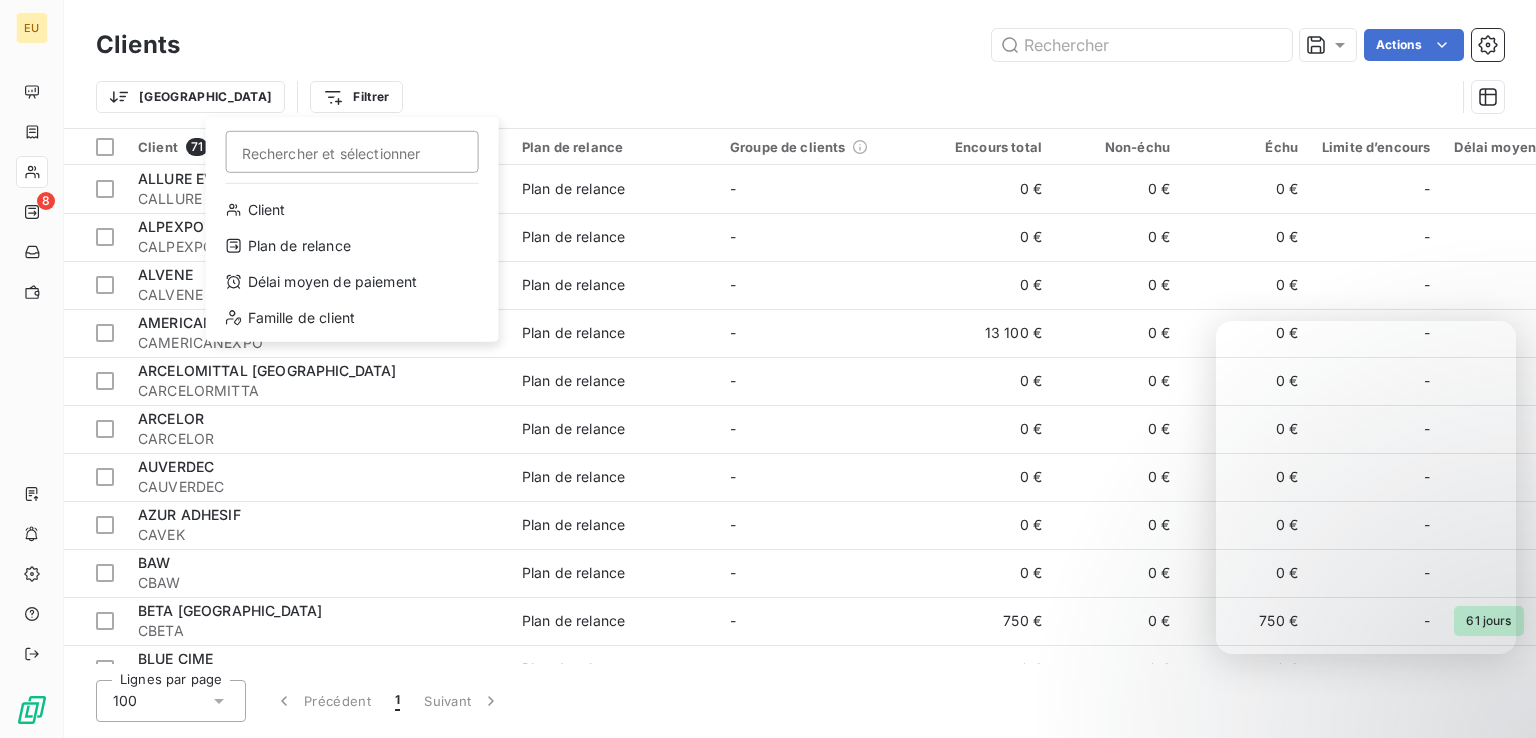 click on "EU 8 Clients Actions Trier Filtrer Rechercher et sélectionner Client Plan de relance Délai moyen de paiement Famille de client Client 71 Plan de relance Groupe de clients Encours total Non-échu Échu Limite d’encours Délai moyen de paiement Famille de client ALLURE EVENTS CALLURE Plan de relance - 0 € 0 € 0 € - - ALPEXPO CALPEXPO Plan de relance - 0 € 0 € 0 € - - ALVENE CALVENE Plan de relance - 0 € 0 € 0 € - - AMERICANEXPO CAMERICANEXPO Plan de relance - 13 100 € 0 € 0 € - - ARCELOMITTAL BOURG-EN-[GEOGRAPHIC_DATA] CARCELORMITTA Plan de relance - 0 € 0 € 0 € - - ARCELOR CARCELOR Plan de relance - 0 € 0 € 0 € - - AUVERDEC CAUVERDEC Plan de relance - 0 € 0 € 0 € - - AZUR ADHESIF CAVEK Plan de relance - 0 € 0 € 0 € - - BAW CBAW Plan de relance - 0 € 0 € 0 € - - BETA FRANCE CBETA Plan de relance - 750 € 0 € 750 € - 61 jours - BLUE CIME CBLUECIME Plan de relance - 0 € 0 € 0 € - - CCMFI CCCMFI - 0 € -" at bounding box center [768, 369] 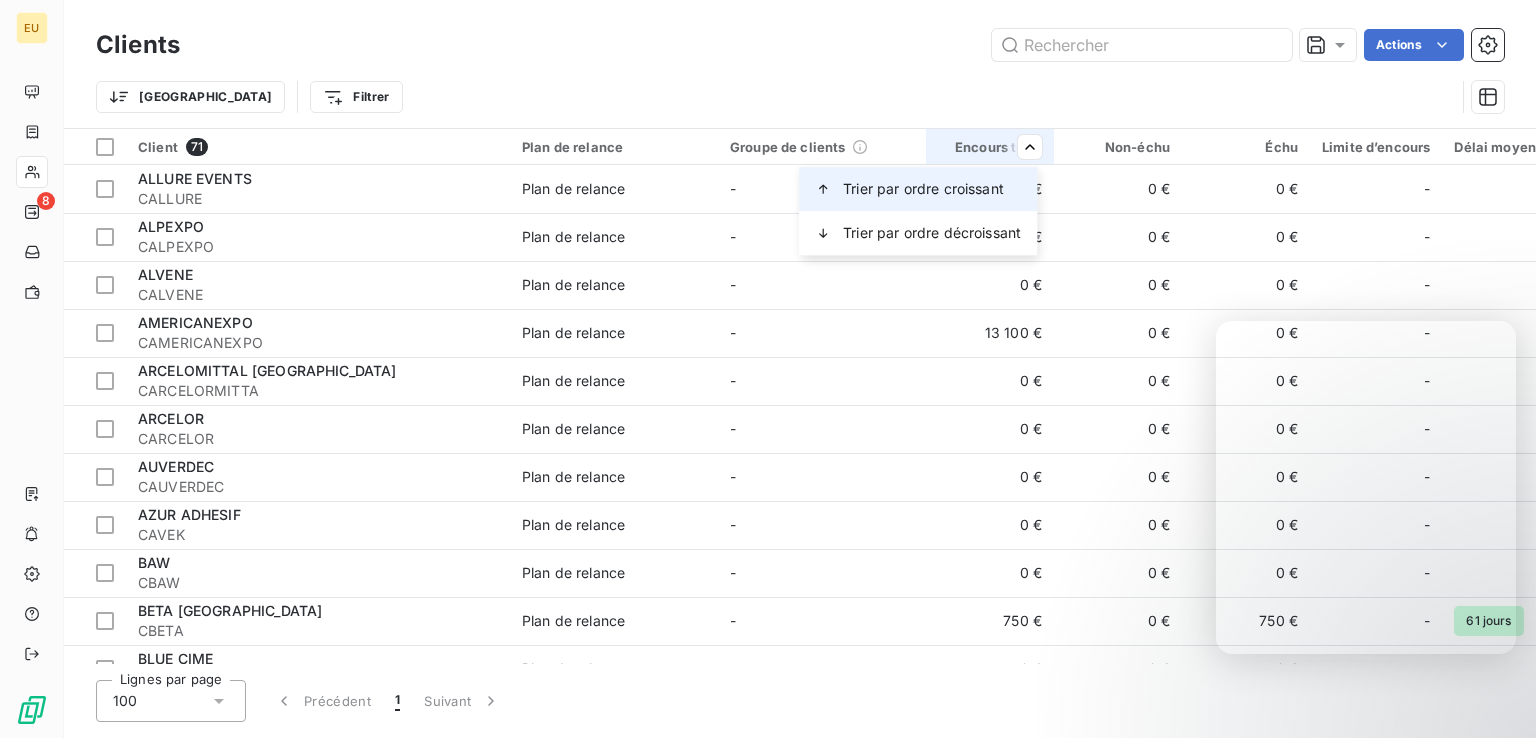 click on "Trier par ordre croissant" at bounding box center [923, 189] 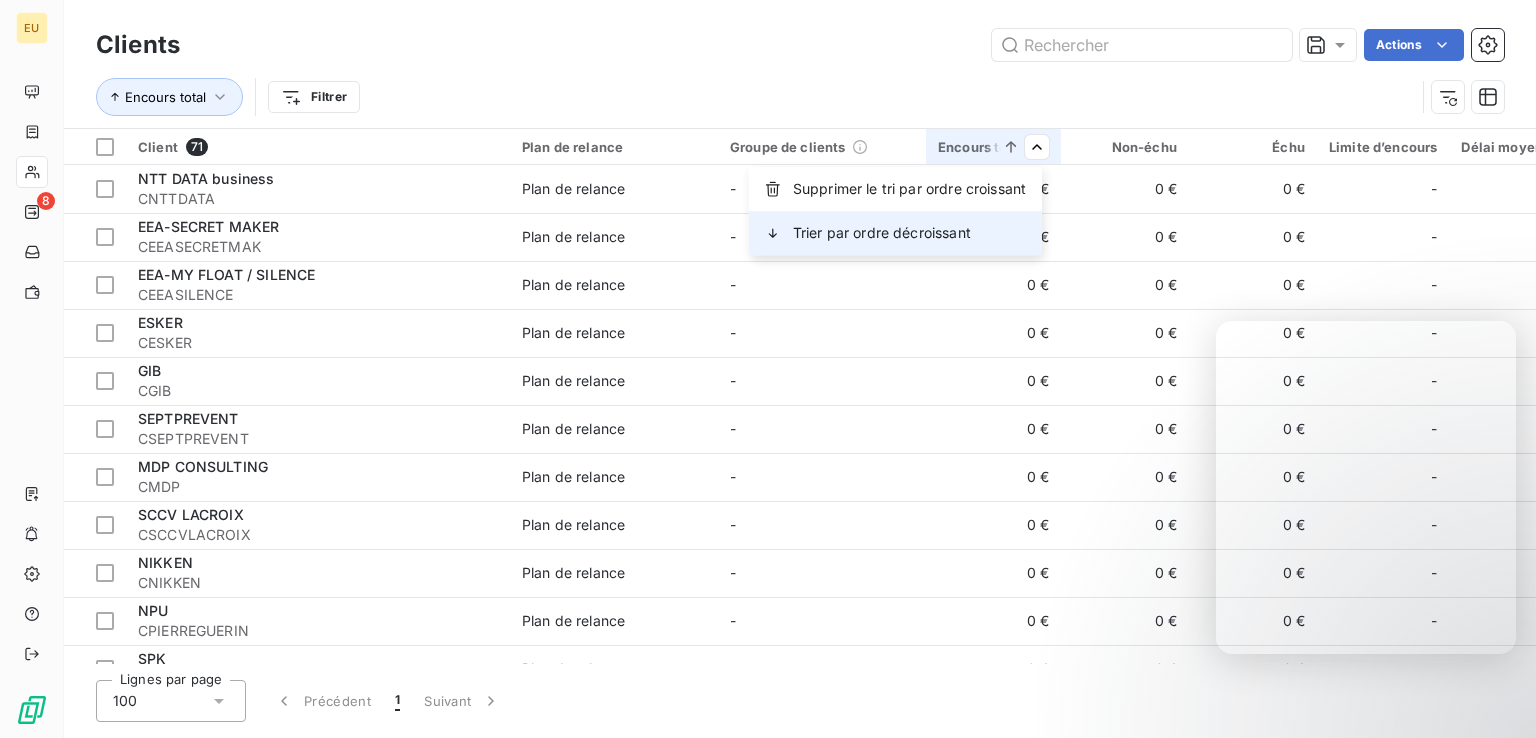click on "Trier par ordre décroissant" at bounding box center (895, 233) 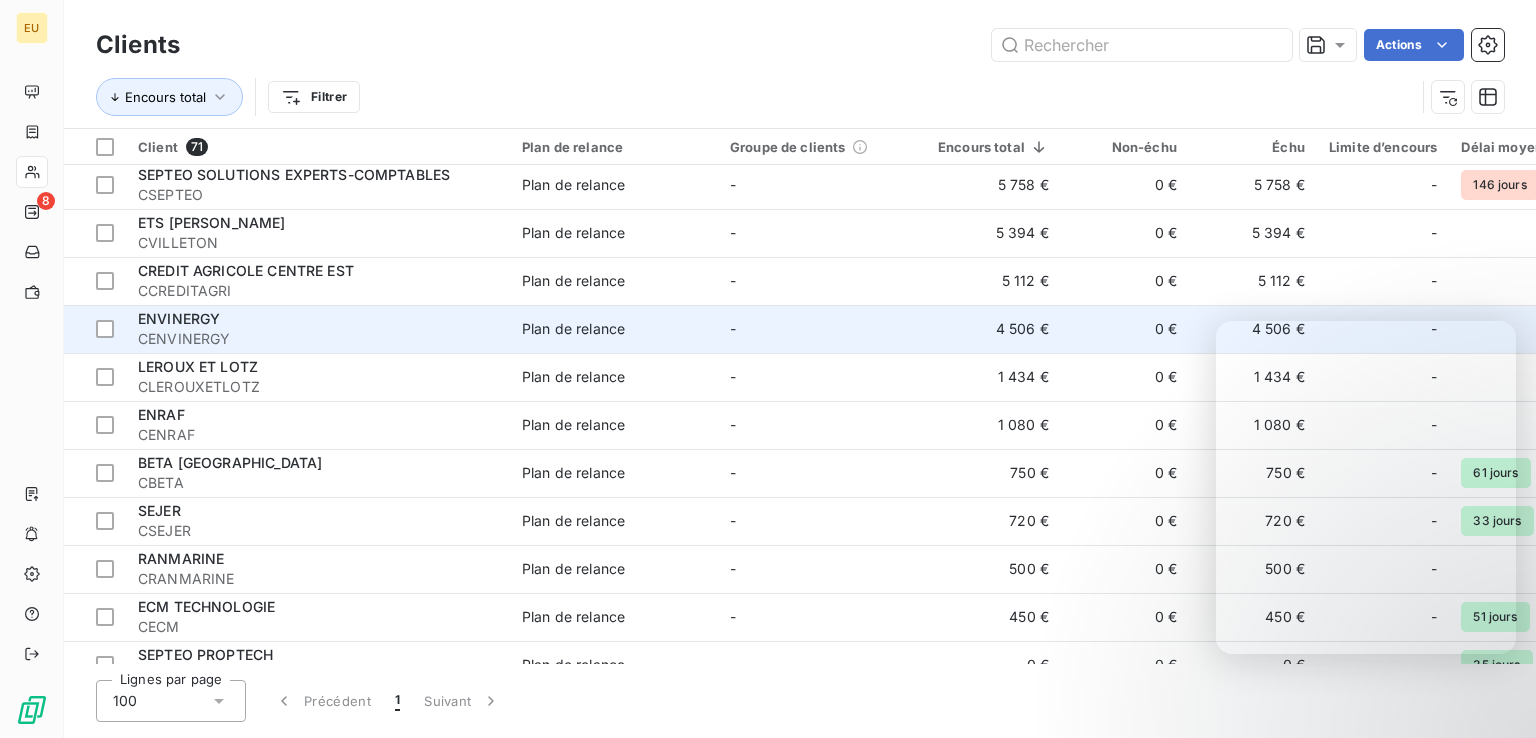 scroll, scrollTop: 0, scrollLeft: 0, axis: both 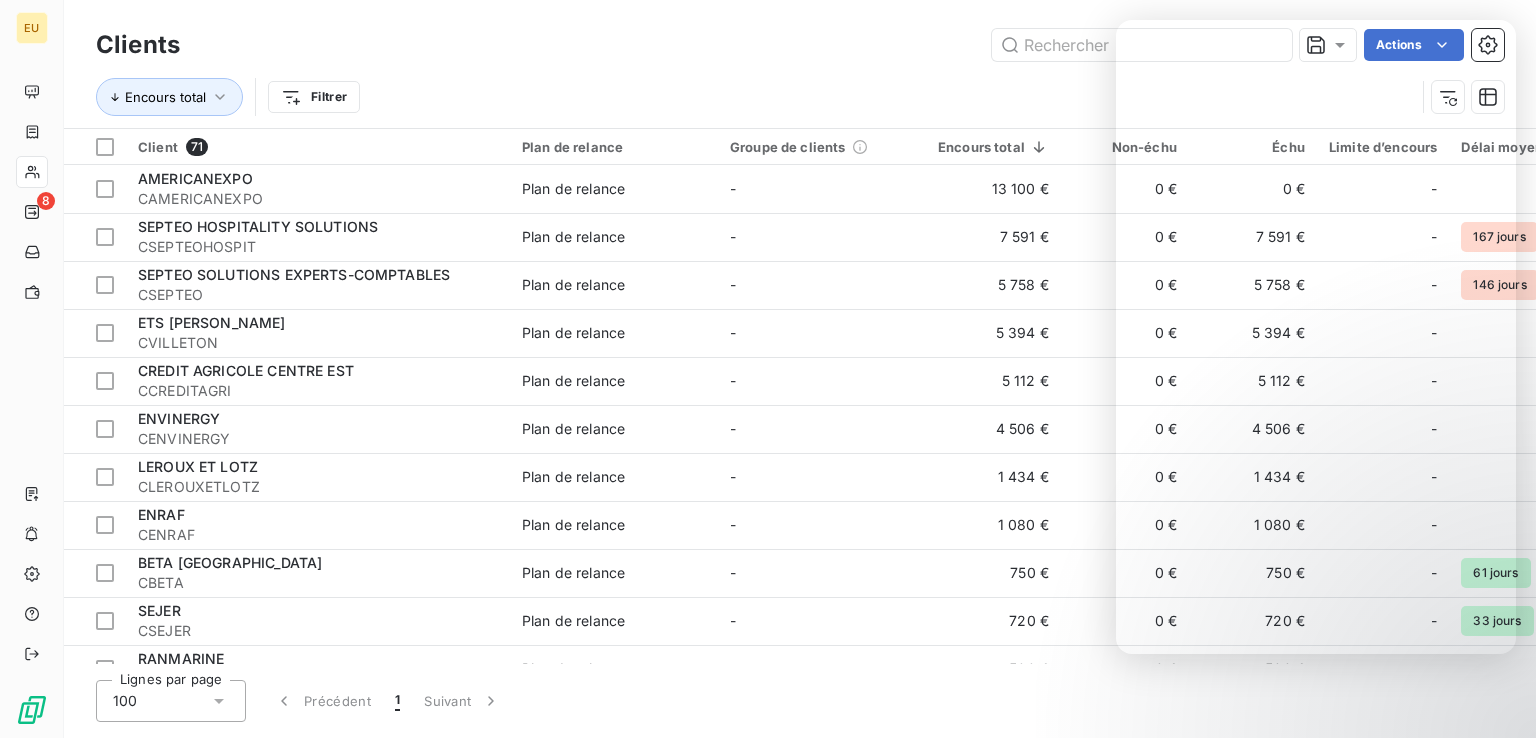 click on "Encours total Filtrer" at bounding box center [755, 97] 